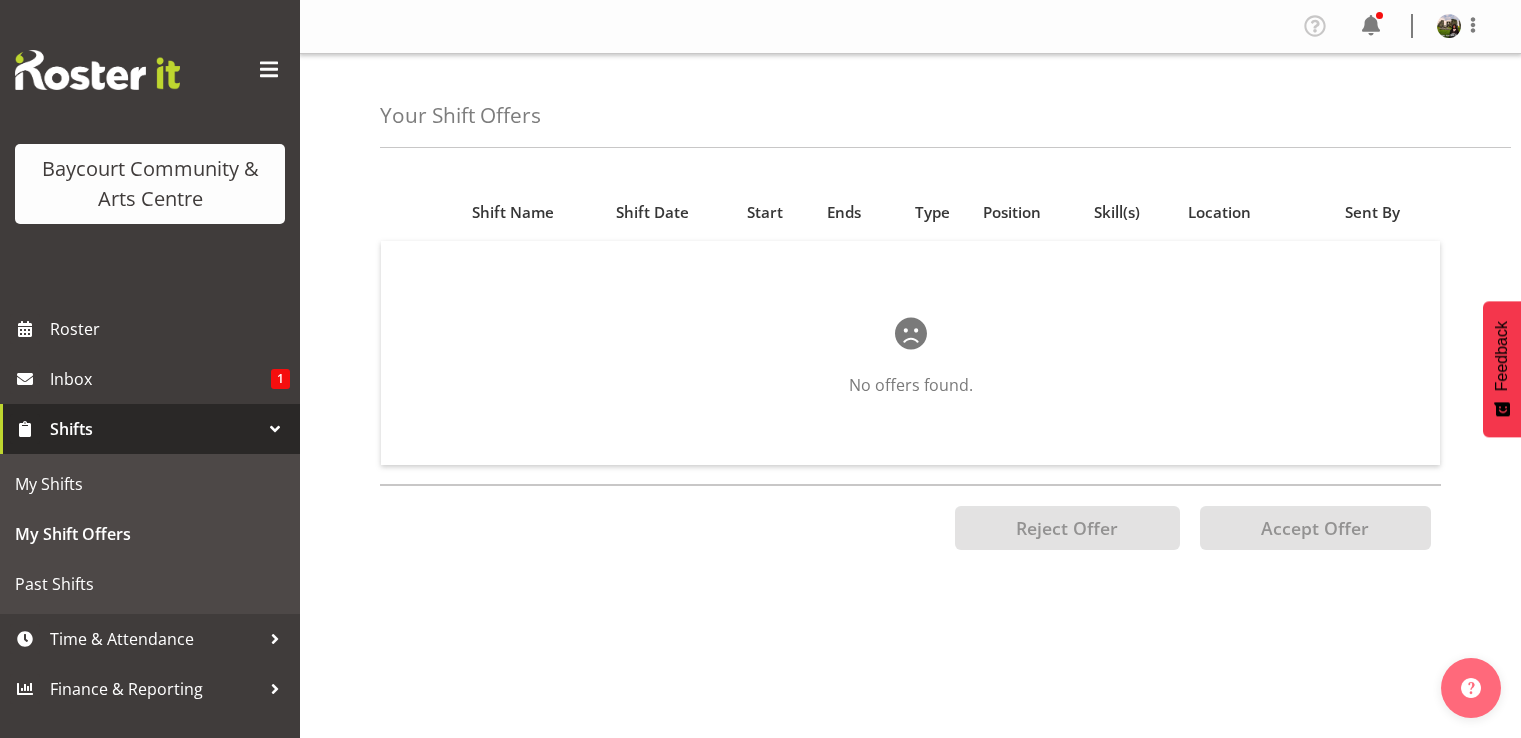 scroll, scrollTop: 0, scrollLeft: 0, axis: both 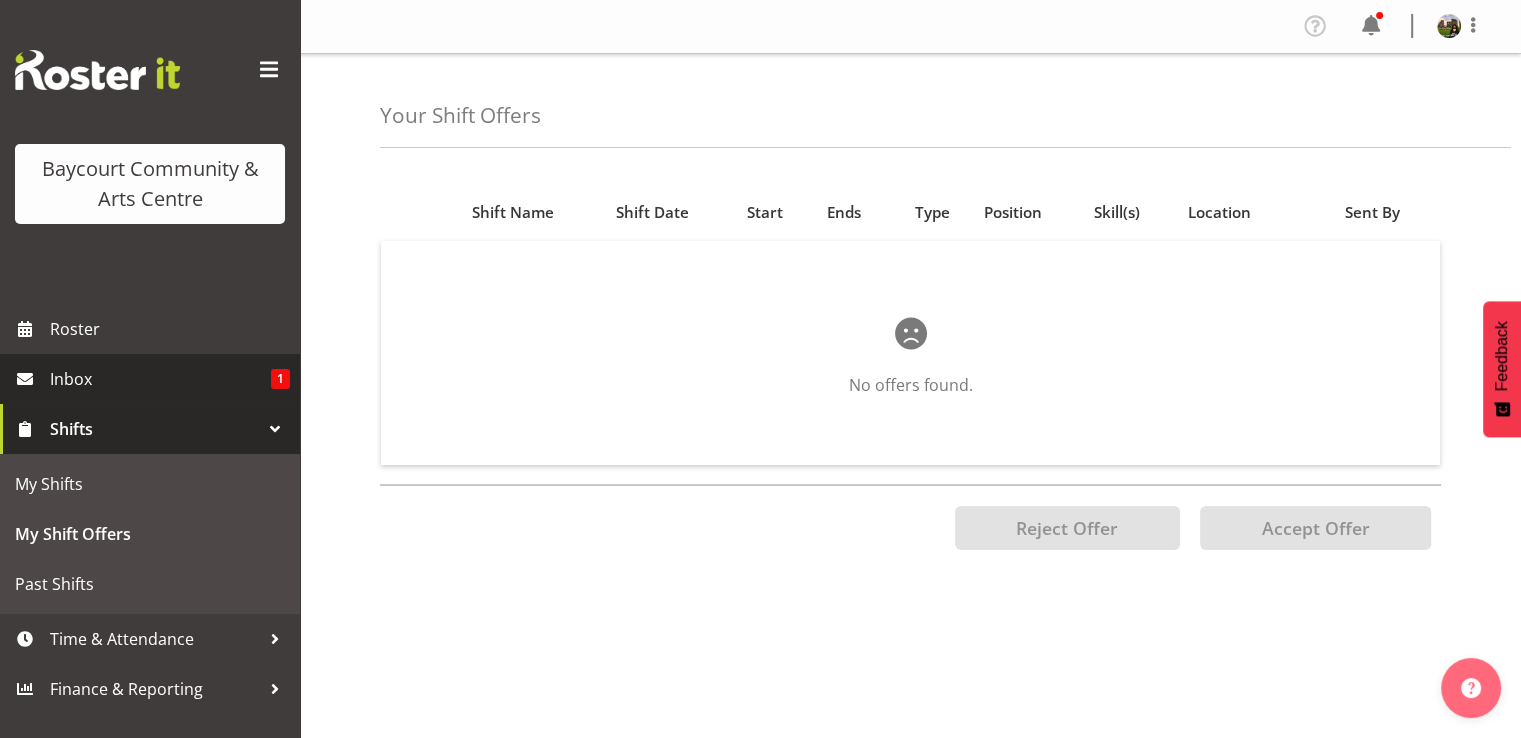 click on "Inbox" at bounding box center (160, 379) 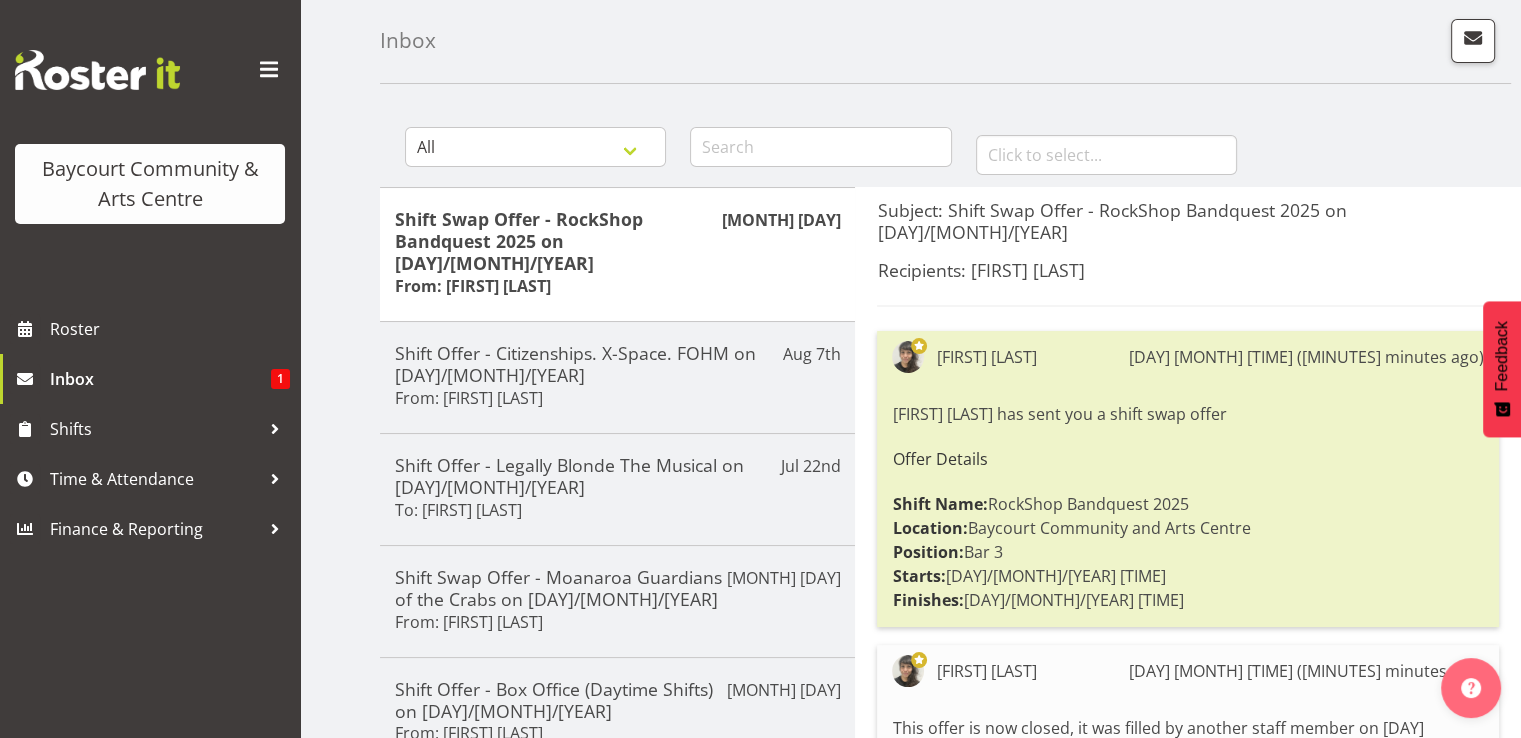 scroll, scrollTop: 0, scrollLeft: 0, axis: both 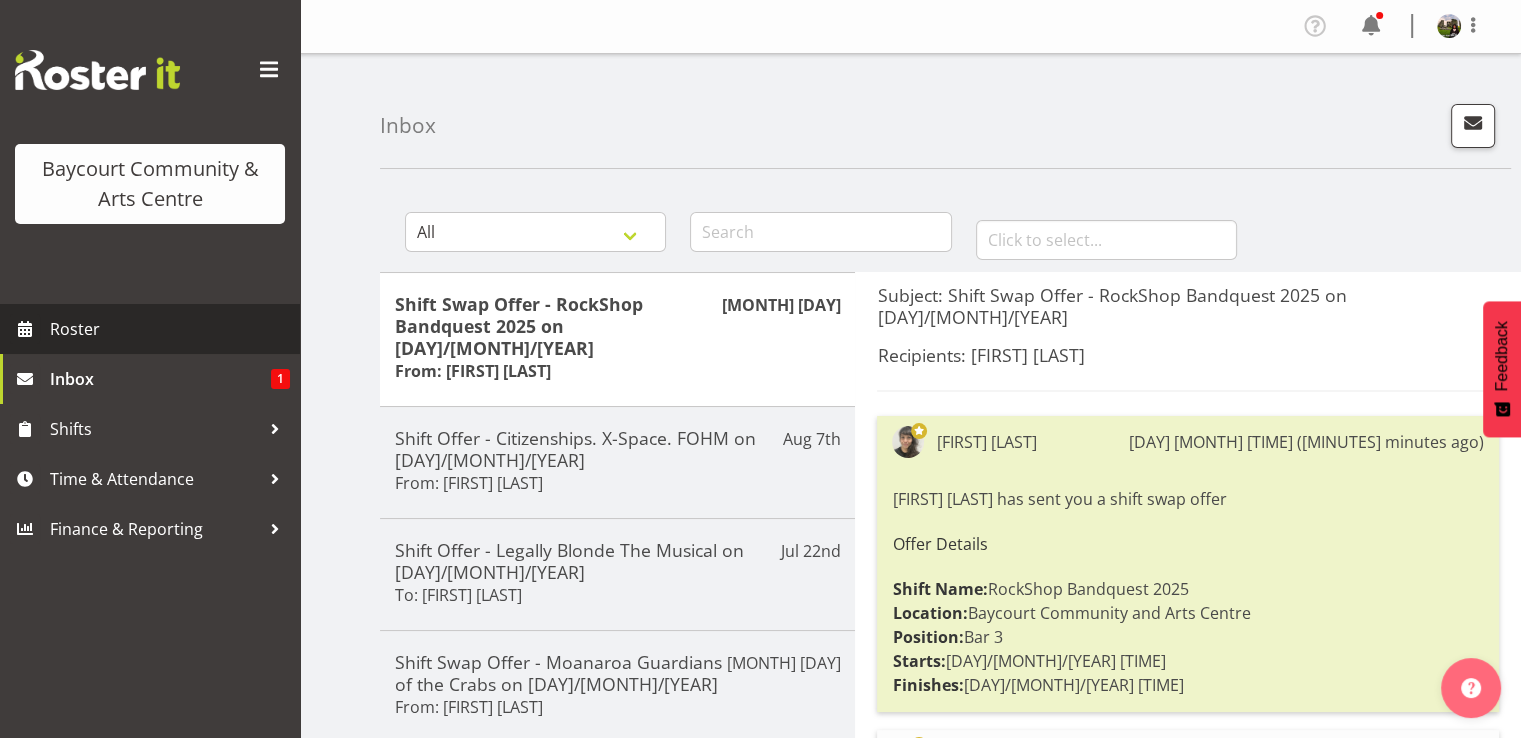 click on "Roster" at bounding box center (170, 329) 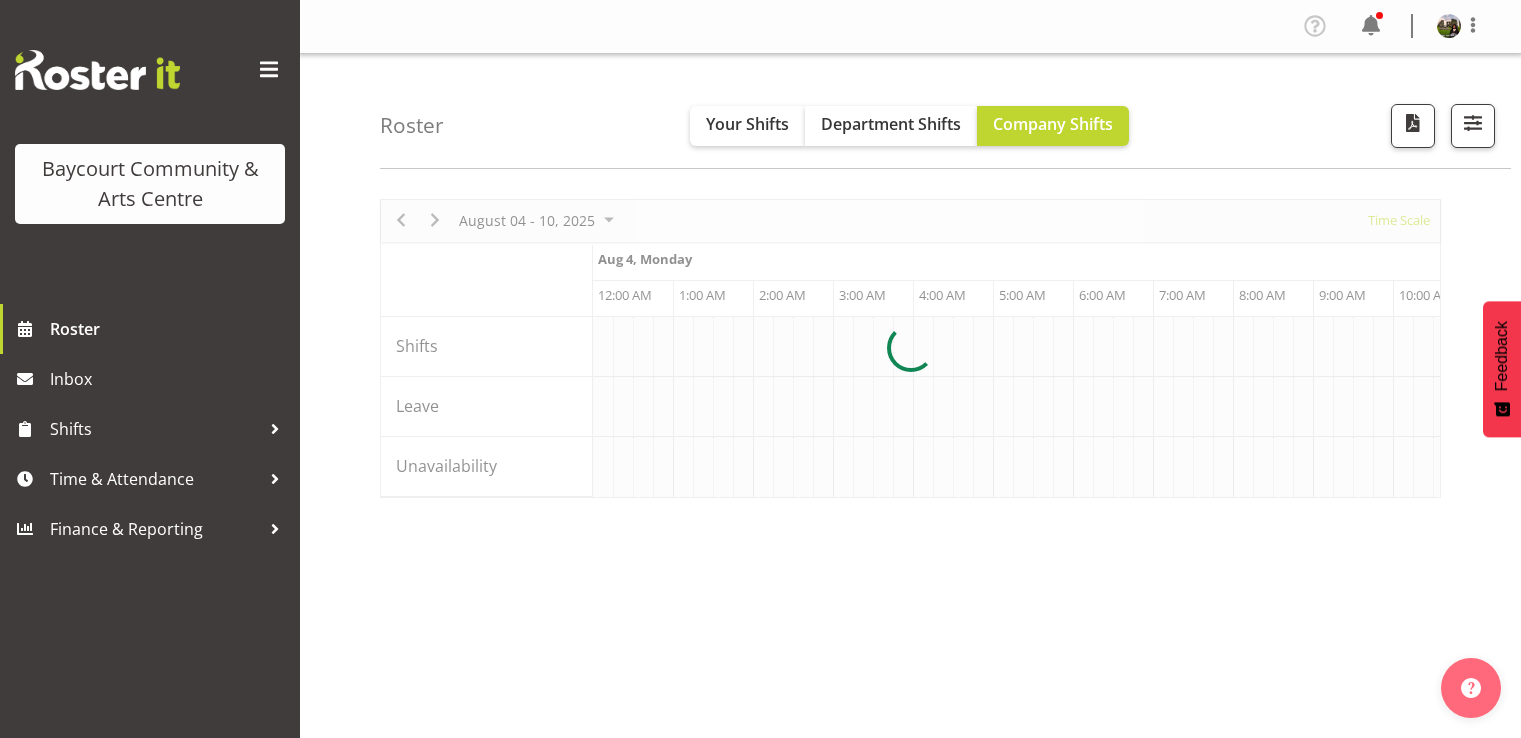 scroll, scrollTop: 0, scrollLeft: 0, axis: both 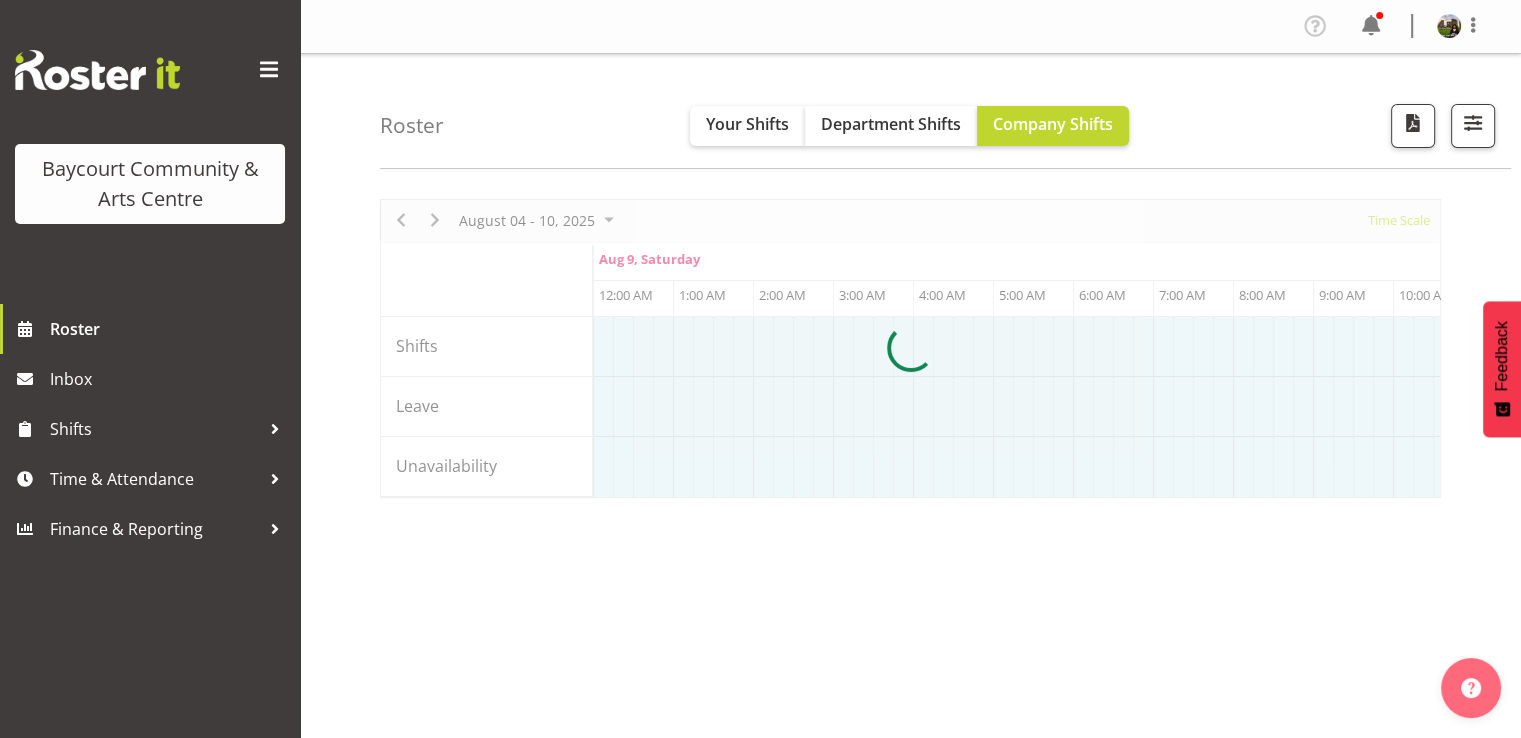 click at bounding box center [910, 348] 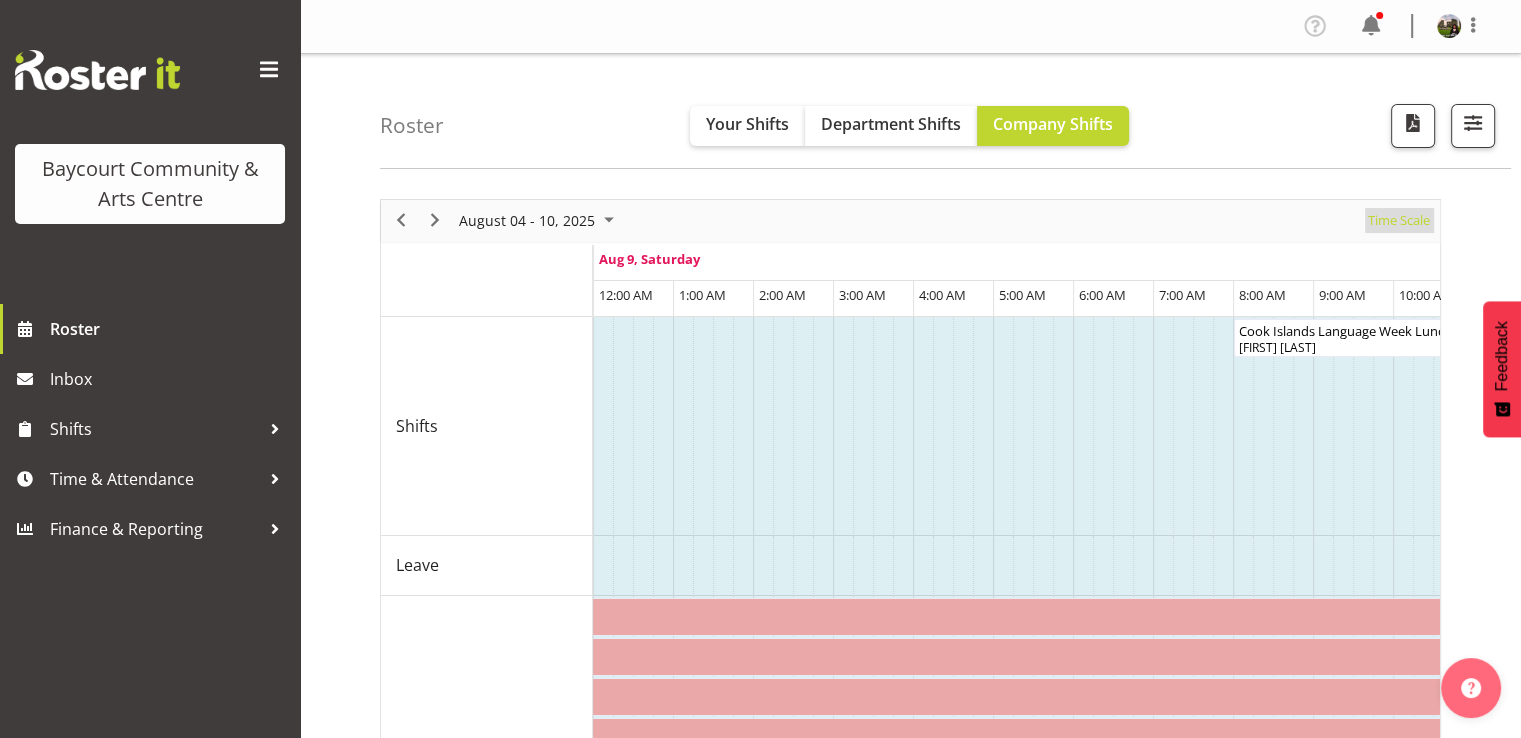 click on "Time Scale" at bounding box center [1399, 220] 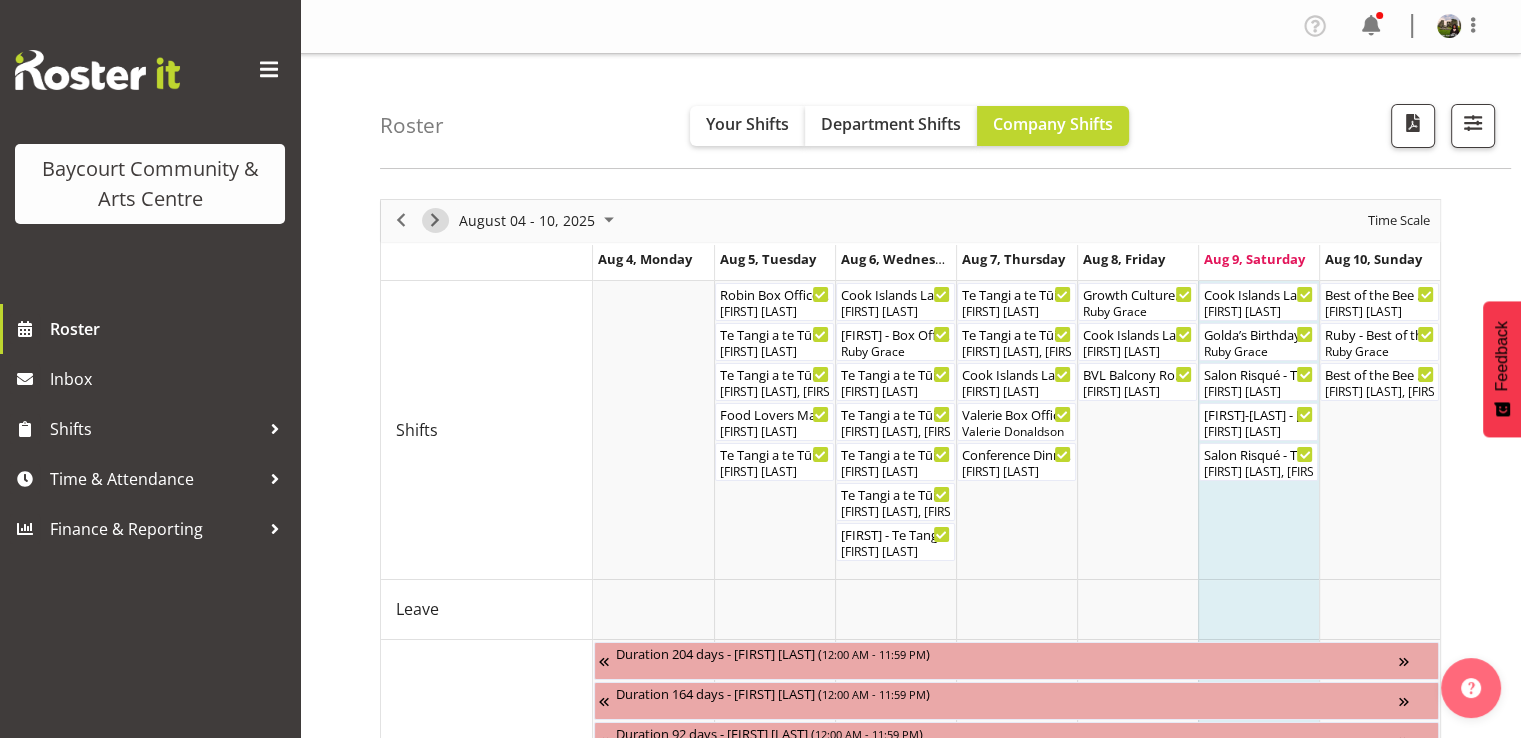 click at bounding box center [435, 220] 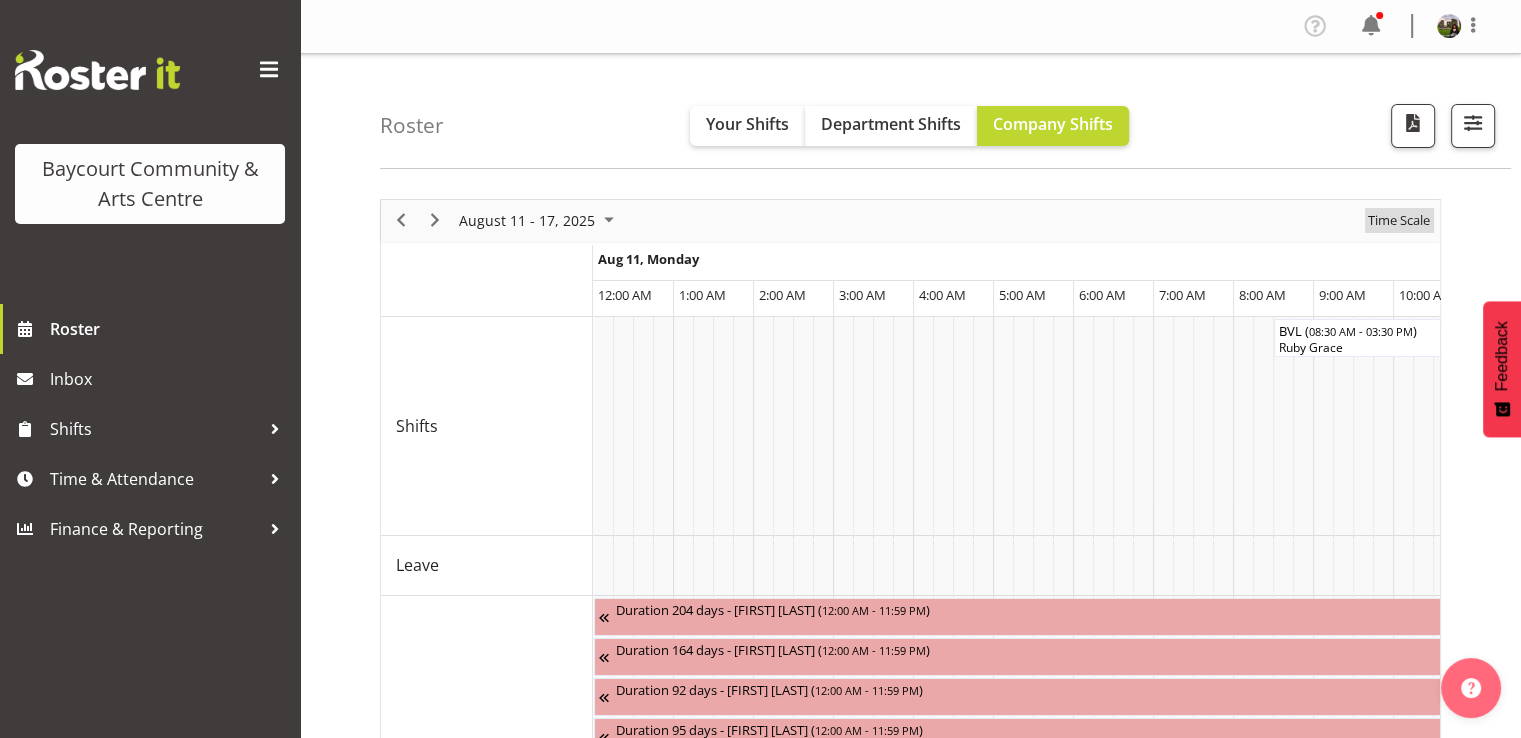 click on "Time Scale" at bounding box center (1399, 220) 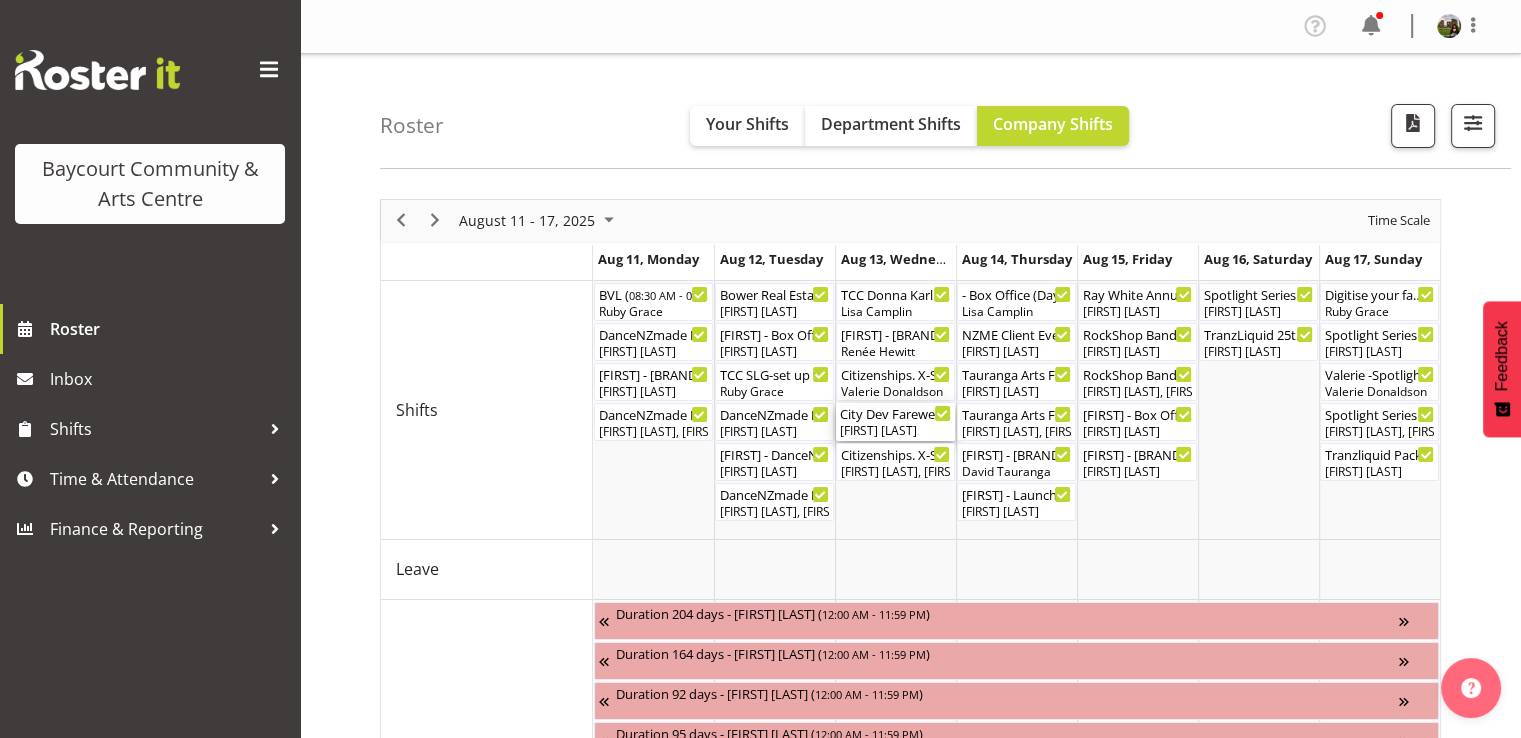 click on "[BRAND] [BRAND] - [BRAND]
(
[TIME] -
[TIME]
)" at bounding box center (895, 413) 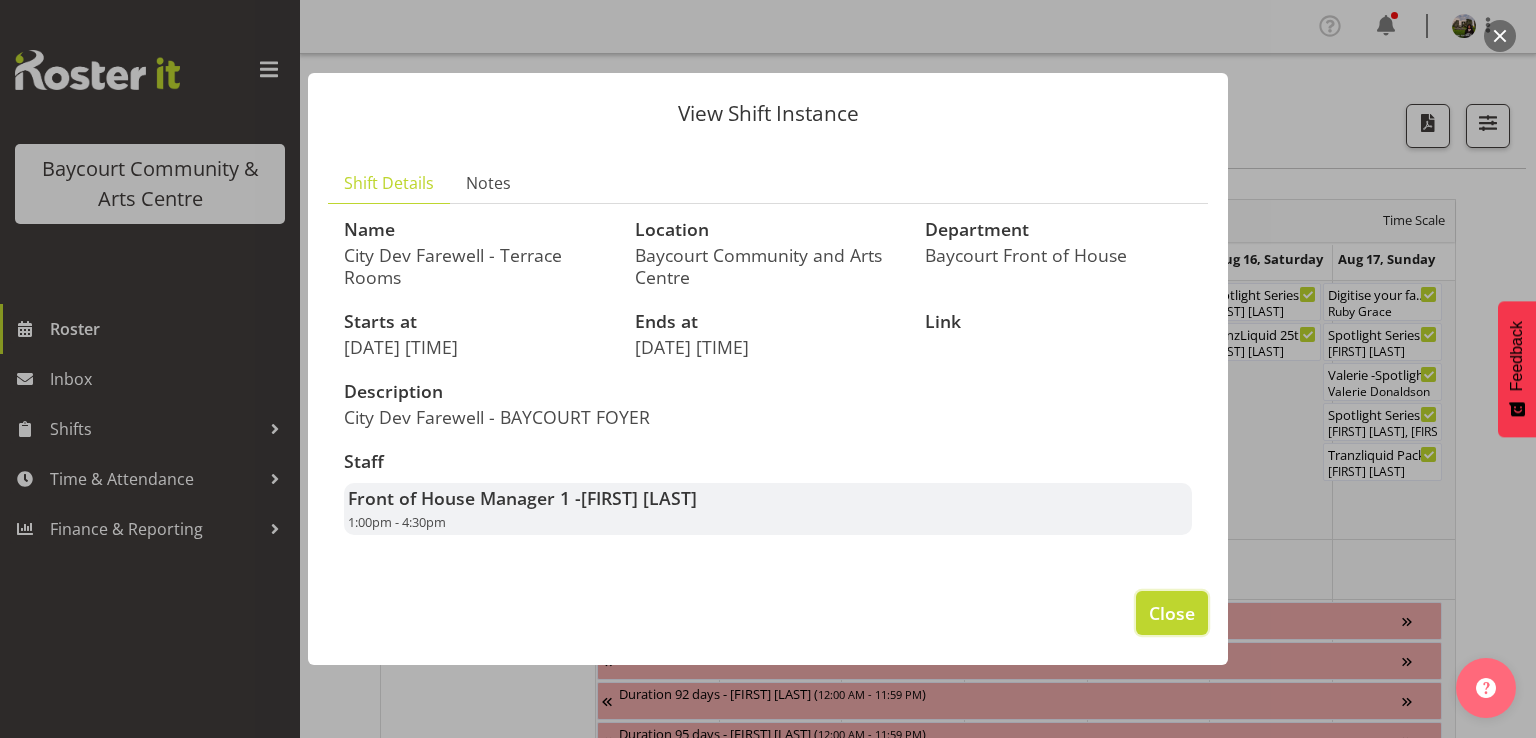 click on "Close" at bounding box center [1172, 613] 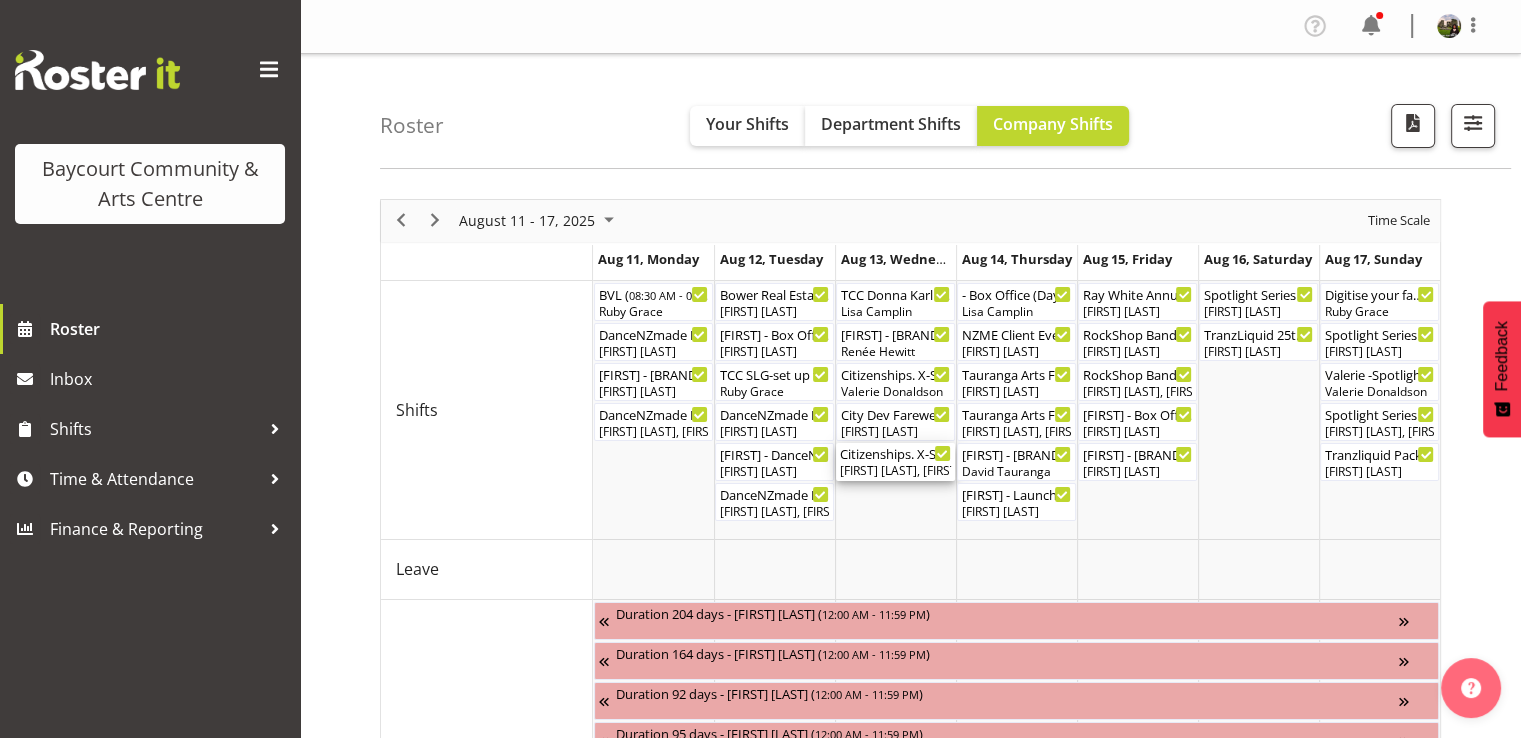 click on "[FIRST] [LAST], [FIRST] [LAST], [FIRST] [LAST]" at bounding box center (895, 471) 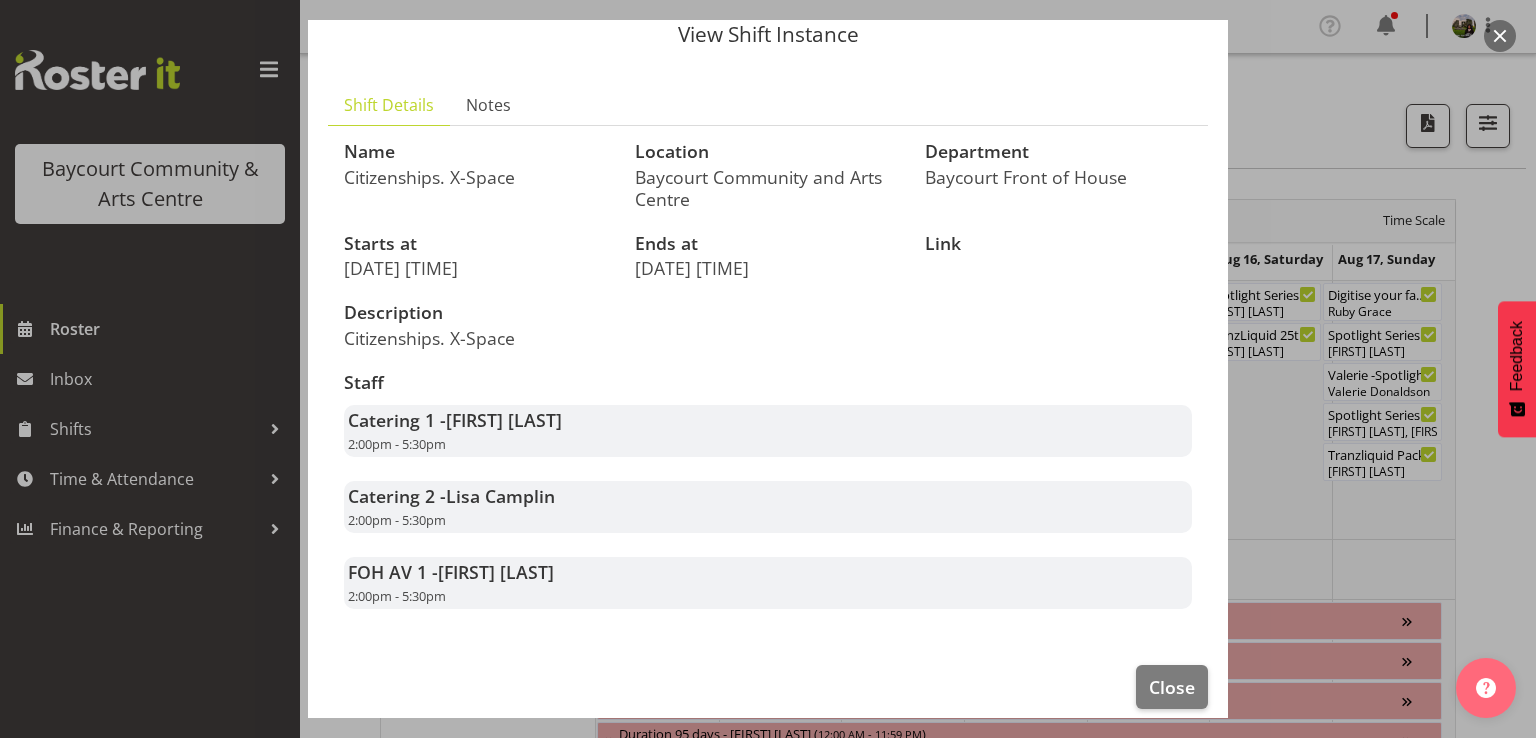 scroll, scrollTop: 96, scrollLeft: 0, axis: vertical 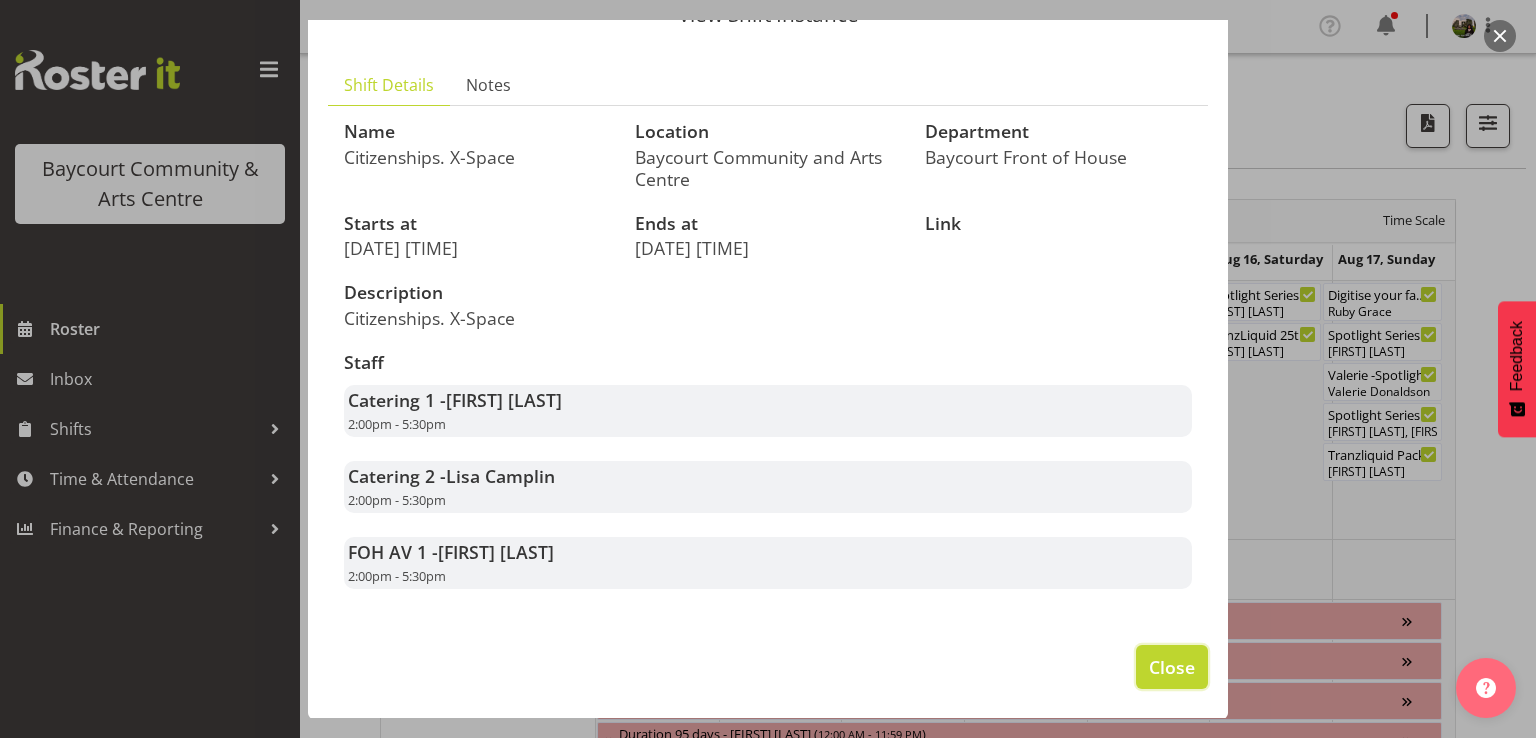 click on "Close" at bounding box center (1172, 667) 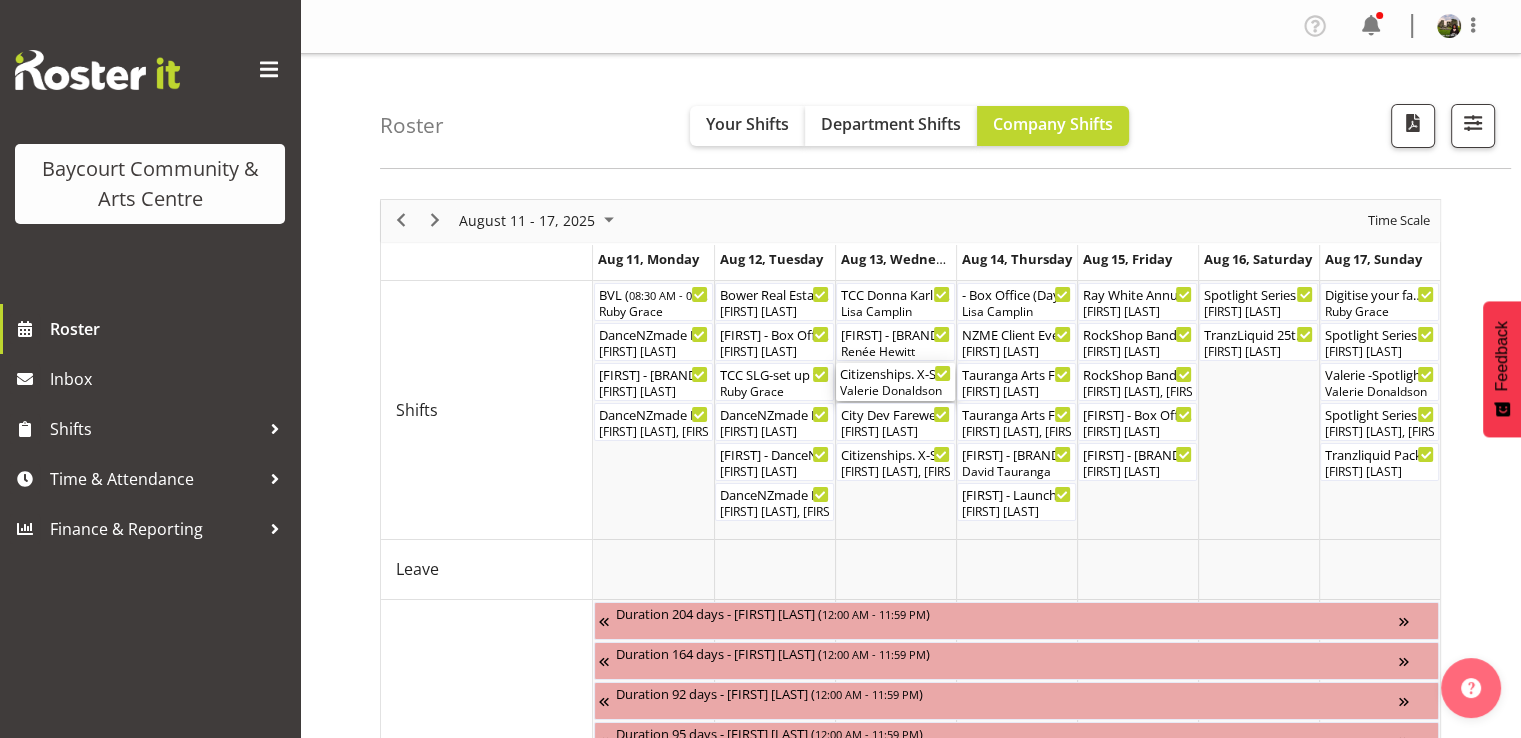 click on "Citizenships. X-Space. FOHM
(
01:00 PM -
06:00 PM
)" at bounding box center (895, 373) 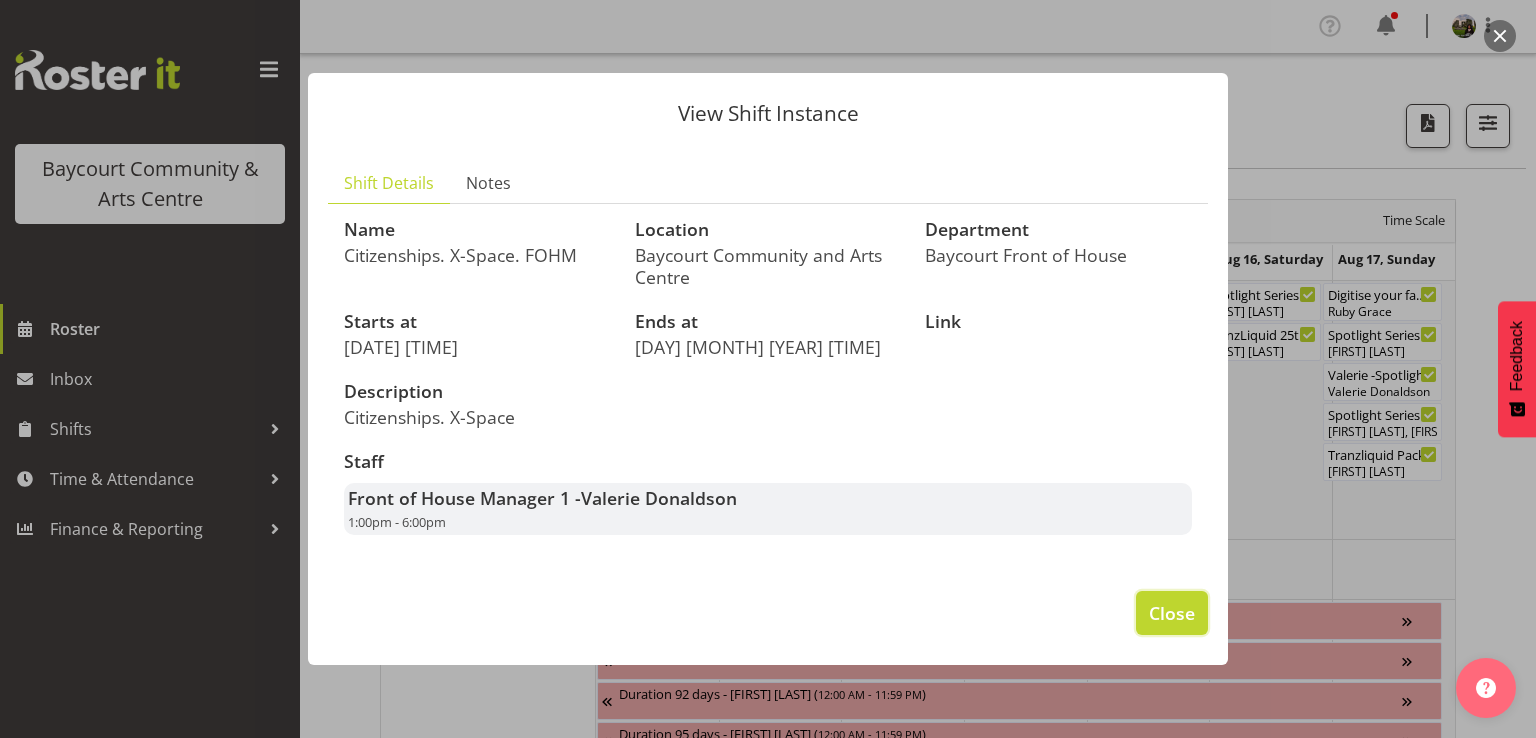 click on "Close" at bounding box center [1172, 613] 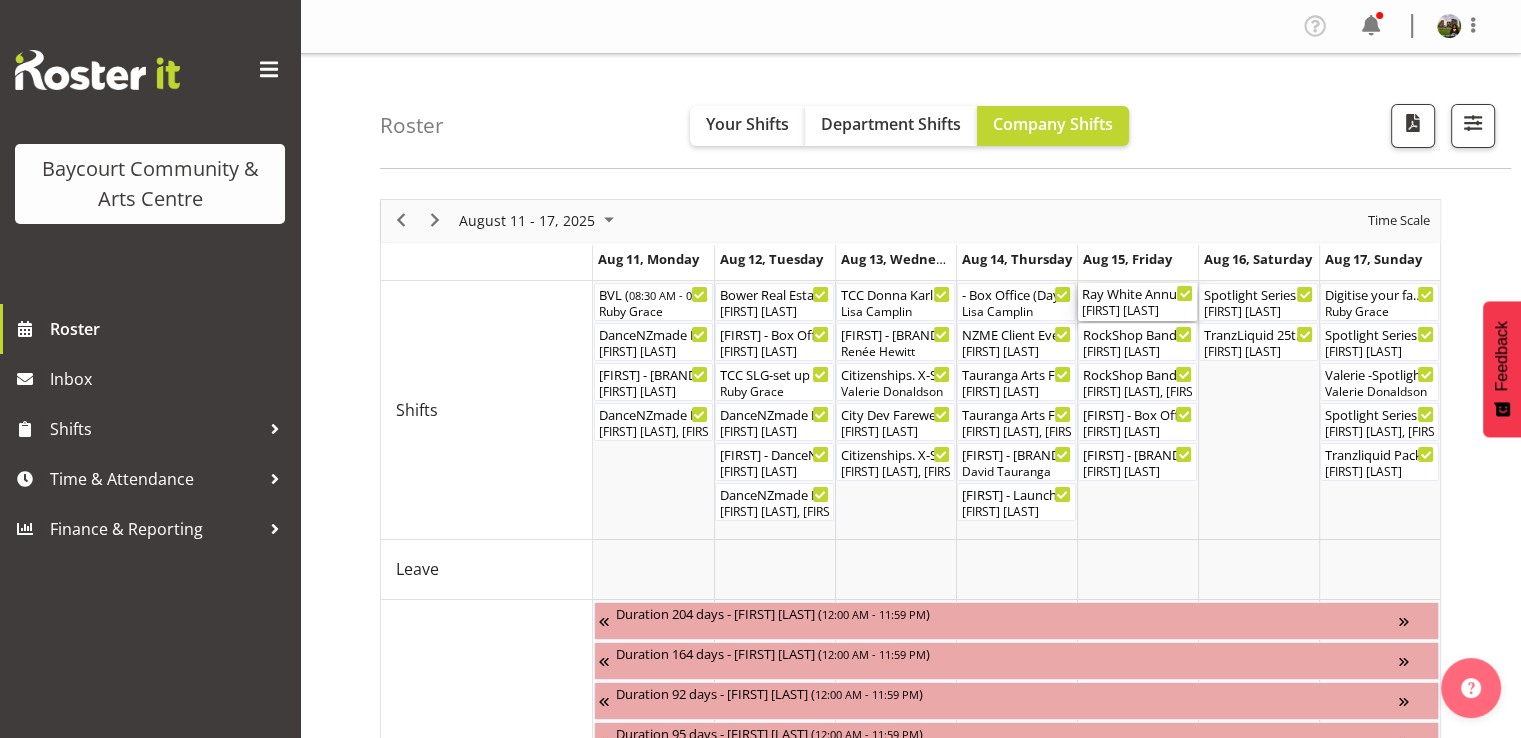 click on "[FIRST] [LAST]" at bounding box center (1137, 311) 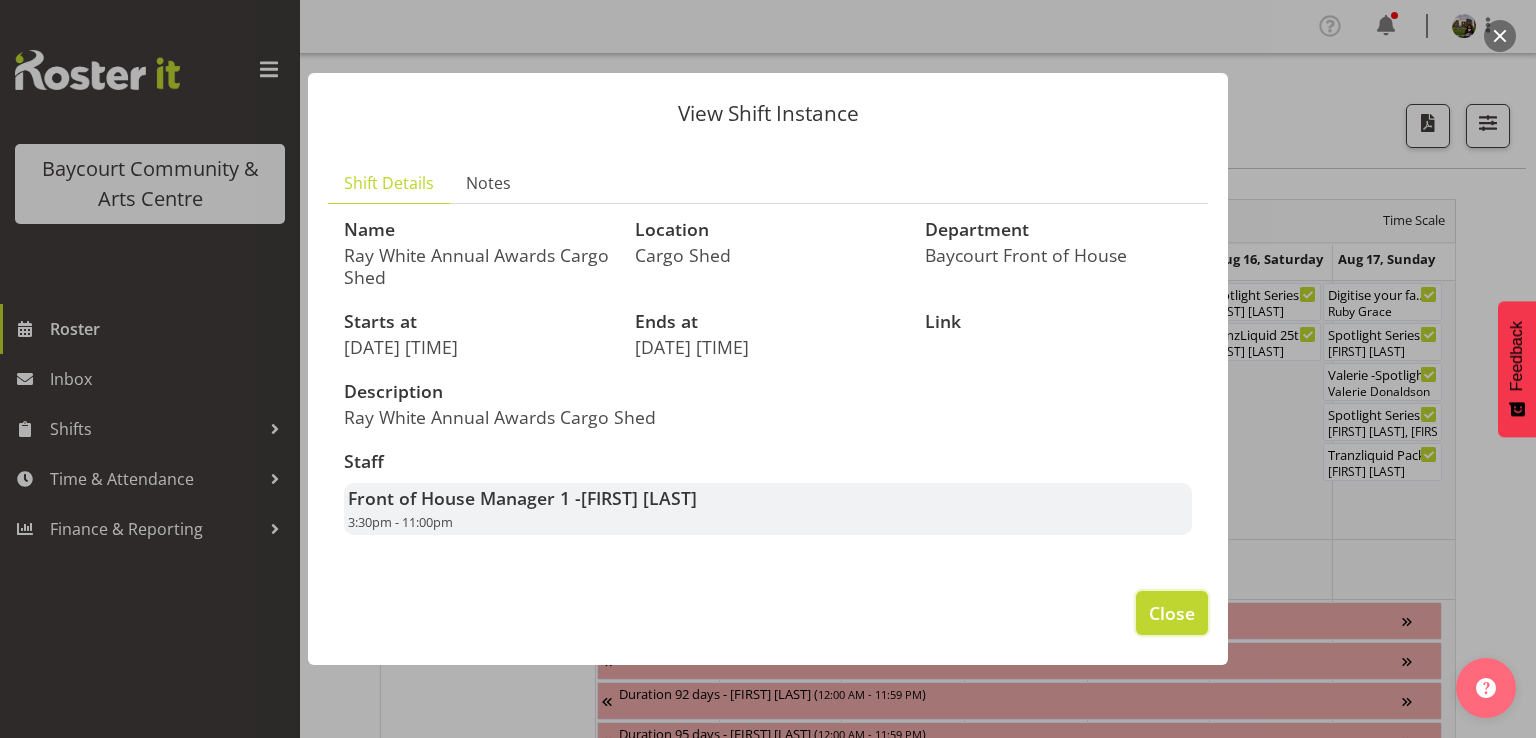 click on "Close" at bounding box center [1172, 613] 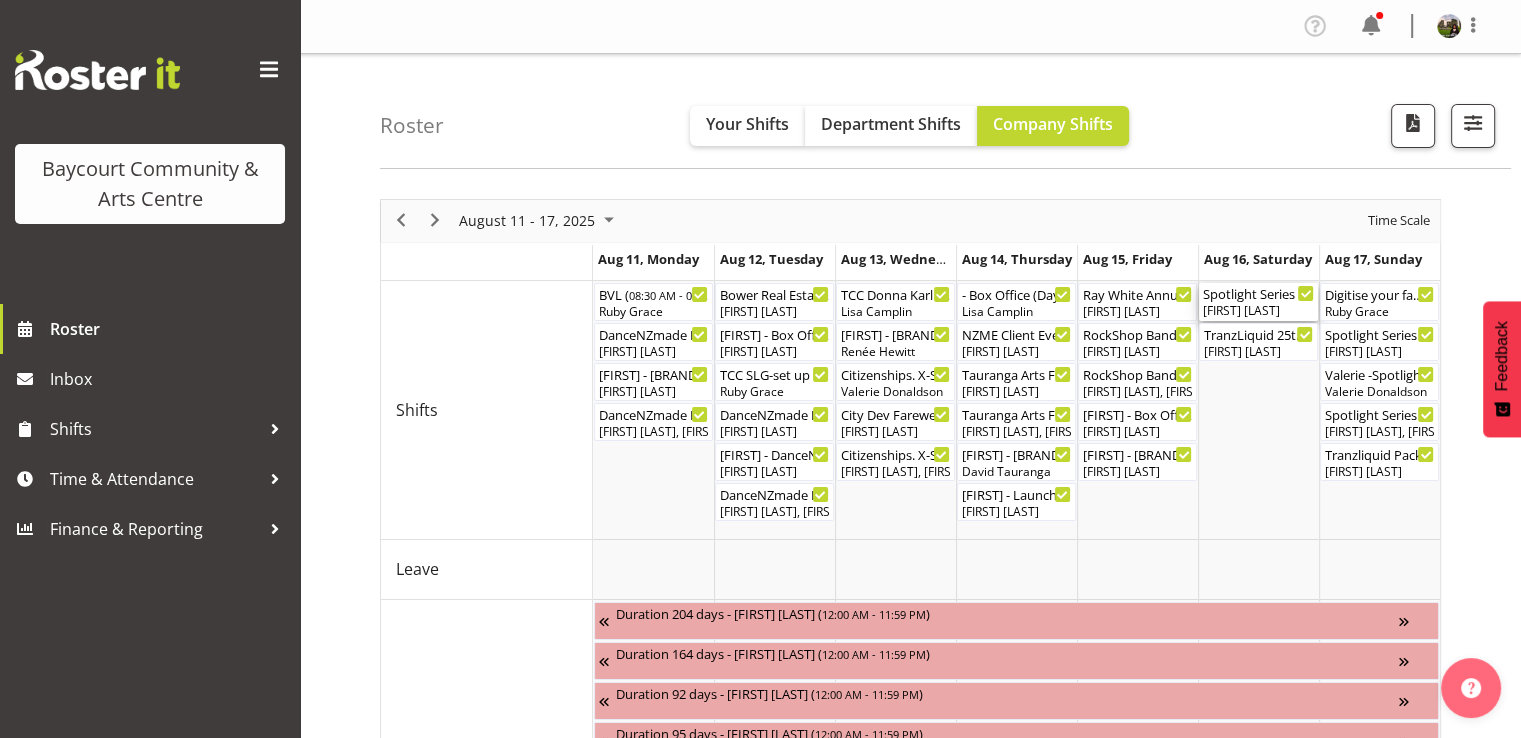 click on "[FIRST] [LAST]" at bounding box center (1258, 311) 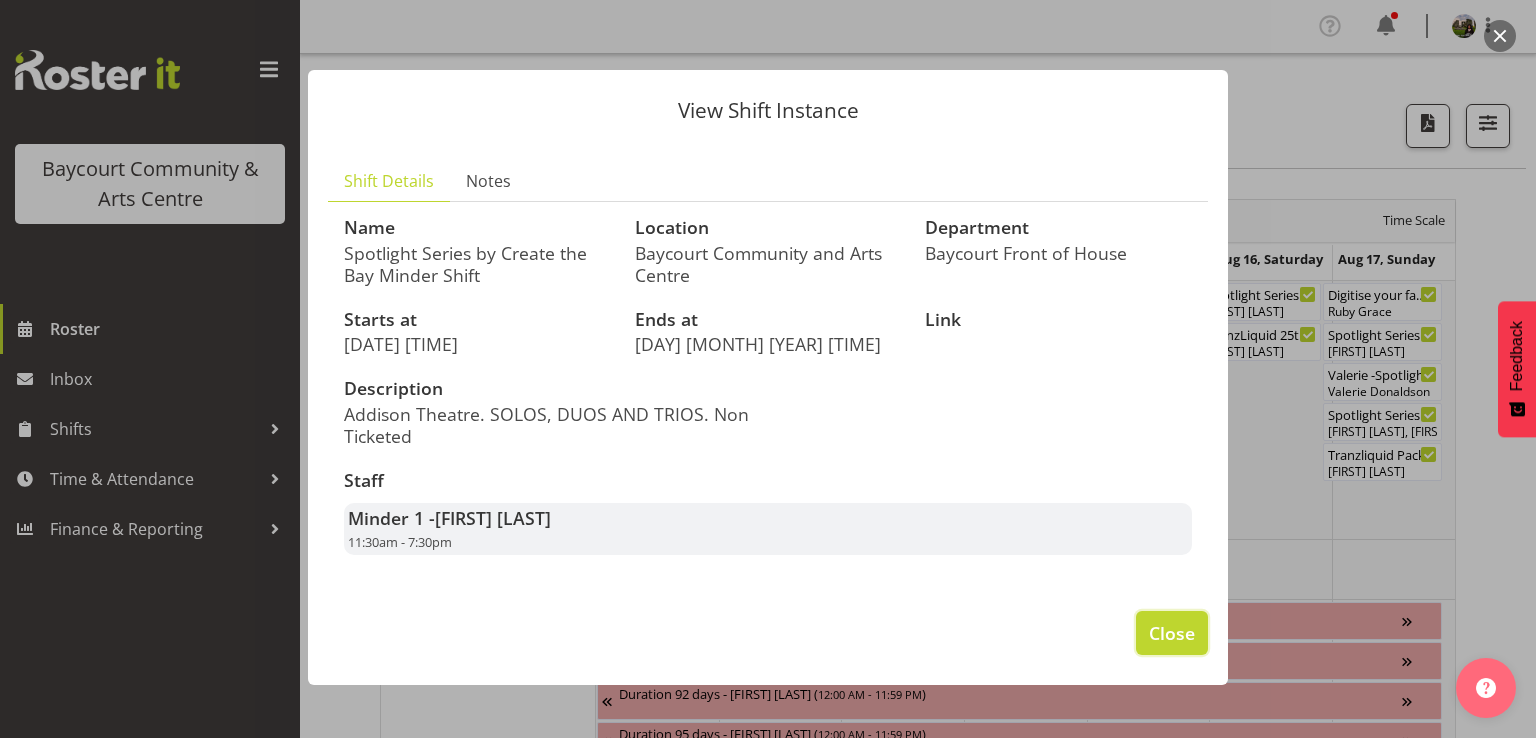 click on "Close" at bounding box center (1172, 633) 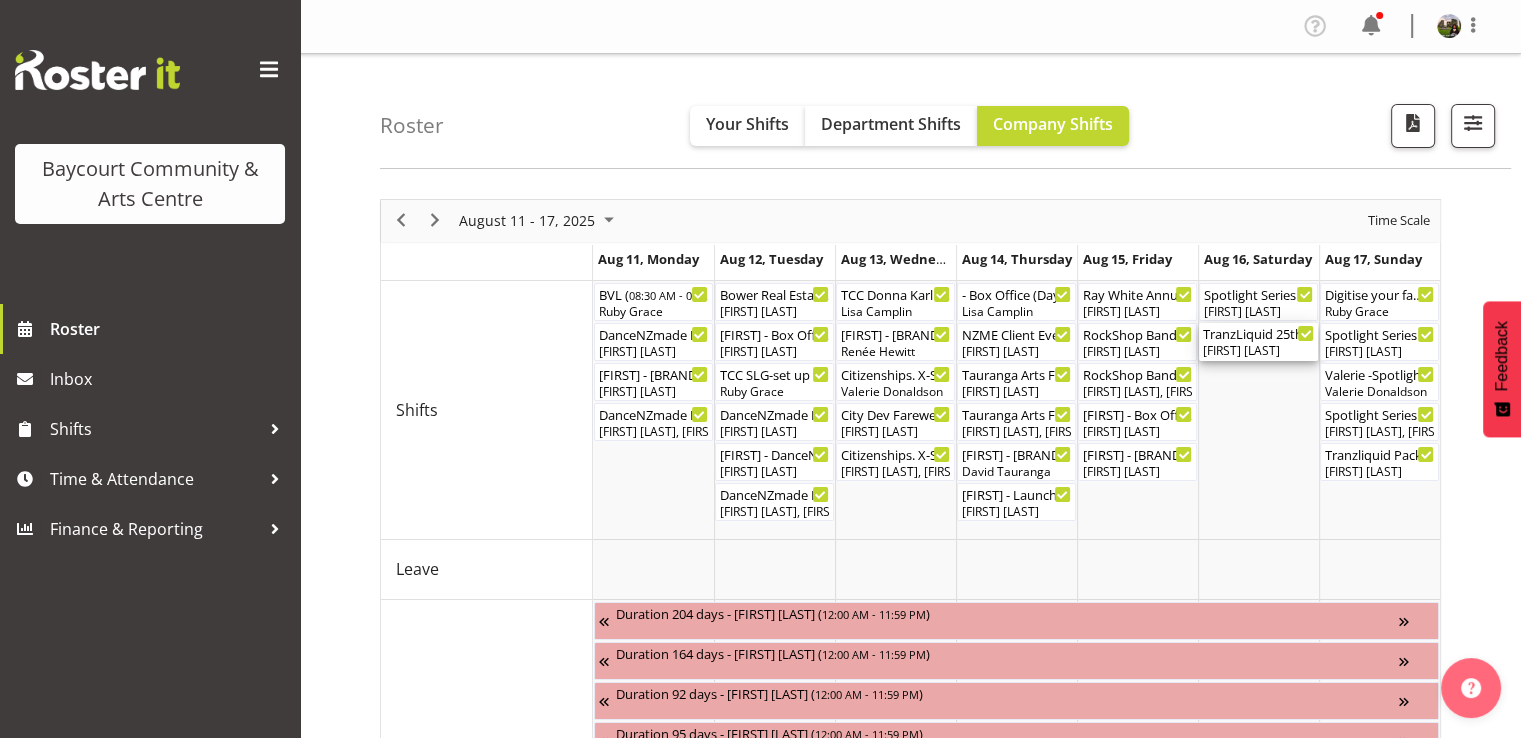 click on "[FIRST] [LAST]" at bounding box center [1258, 351] 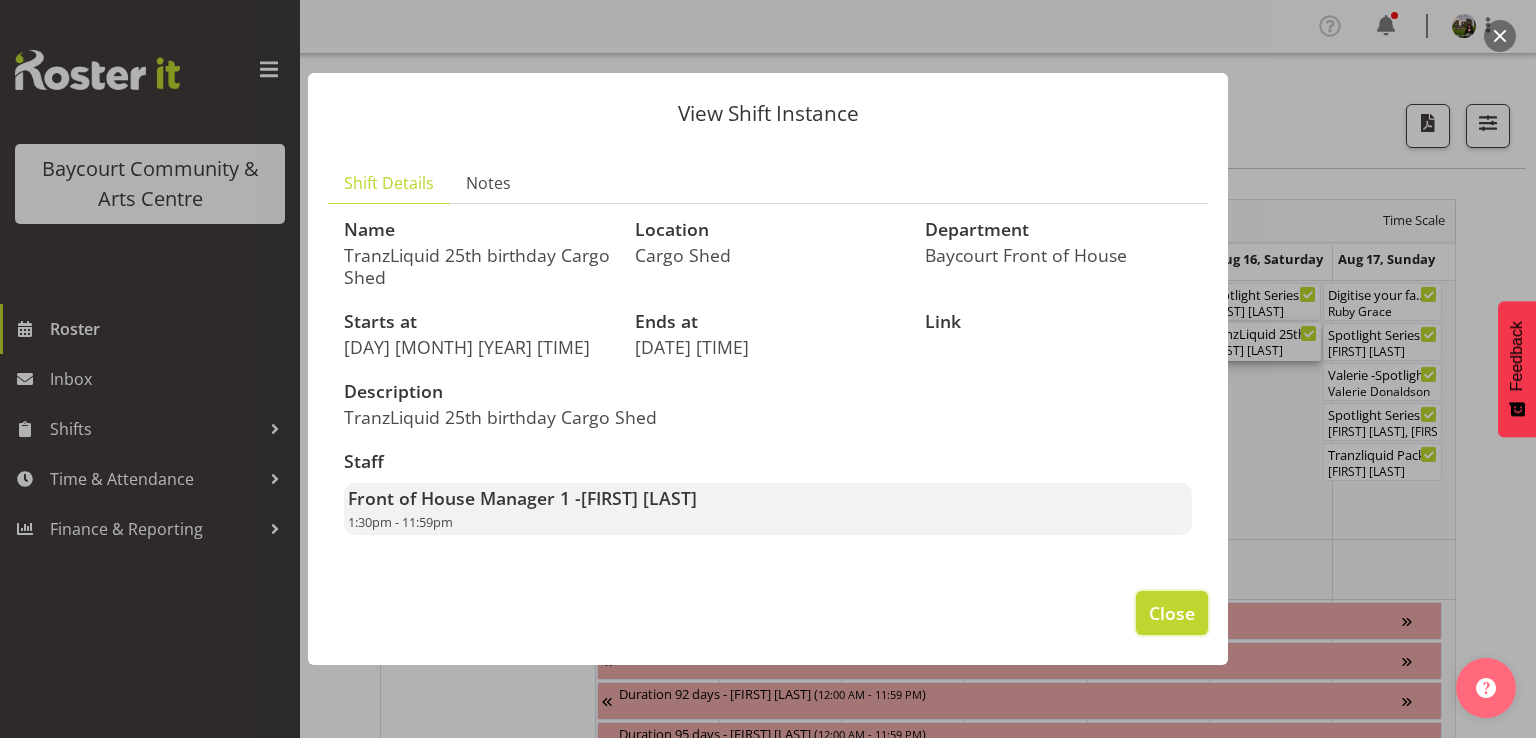 click on "Close" at bounding box center (1172, 613) 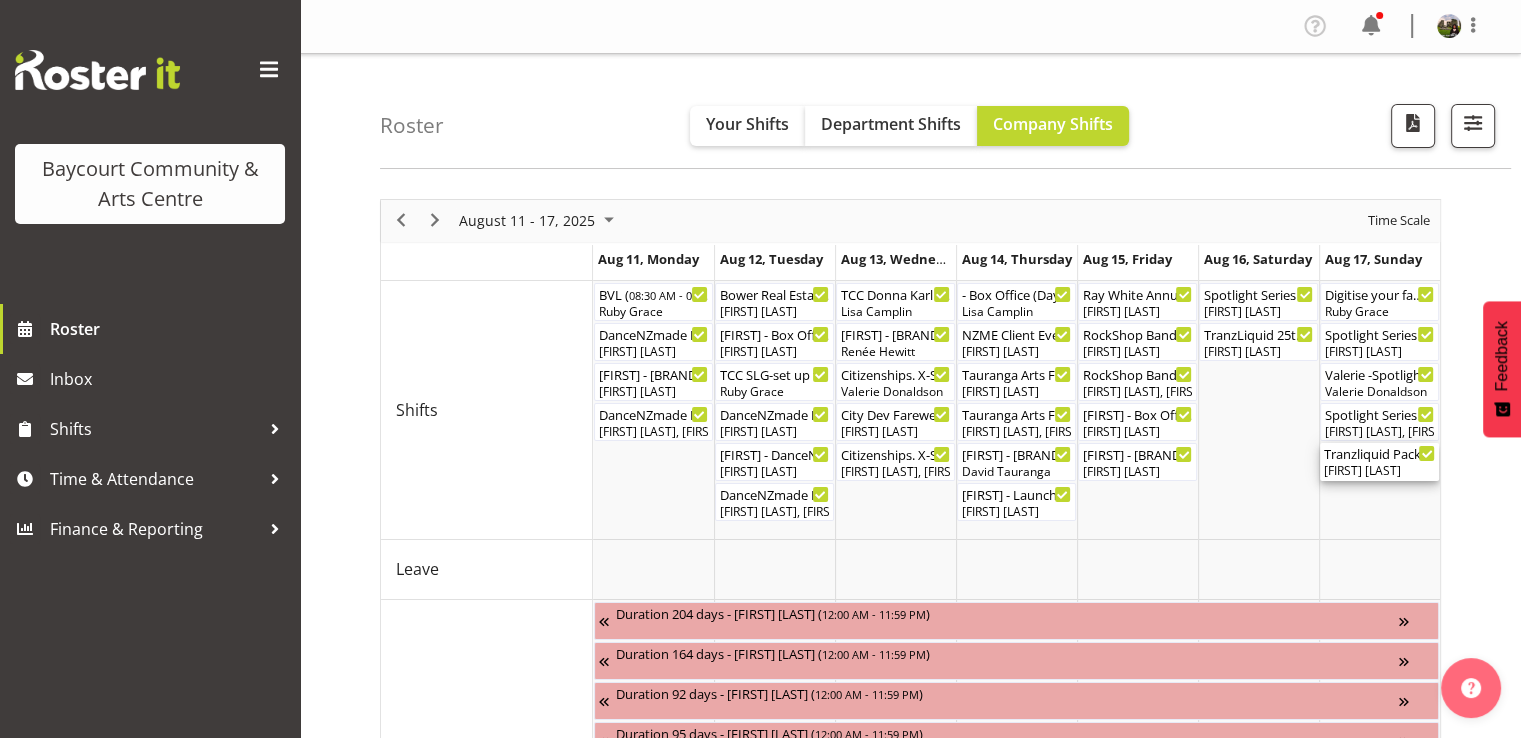 click on "[FIRST] [LAST]" at bounding box center [1379, 471] 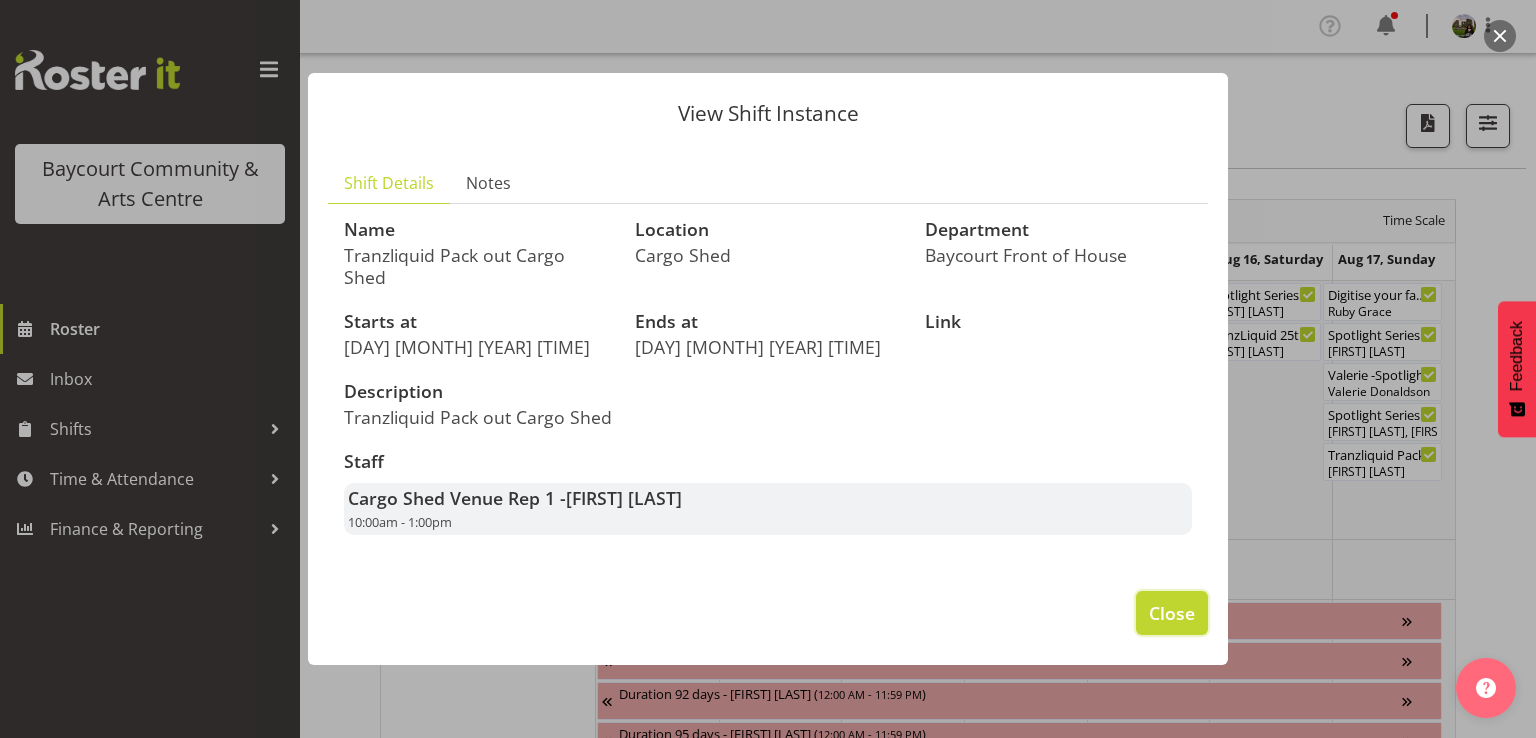 click on "Close" at bounding box center (1172, 613) 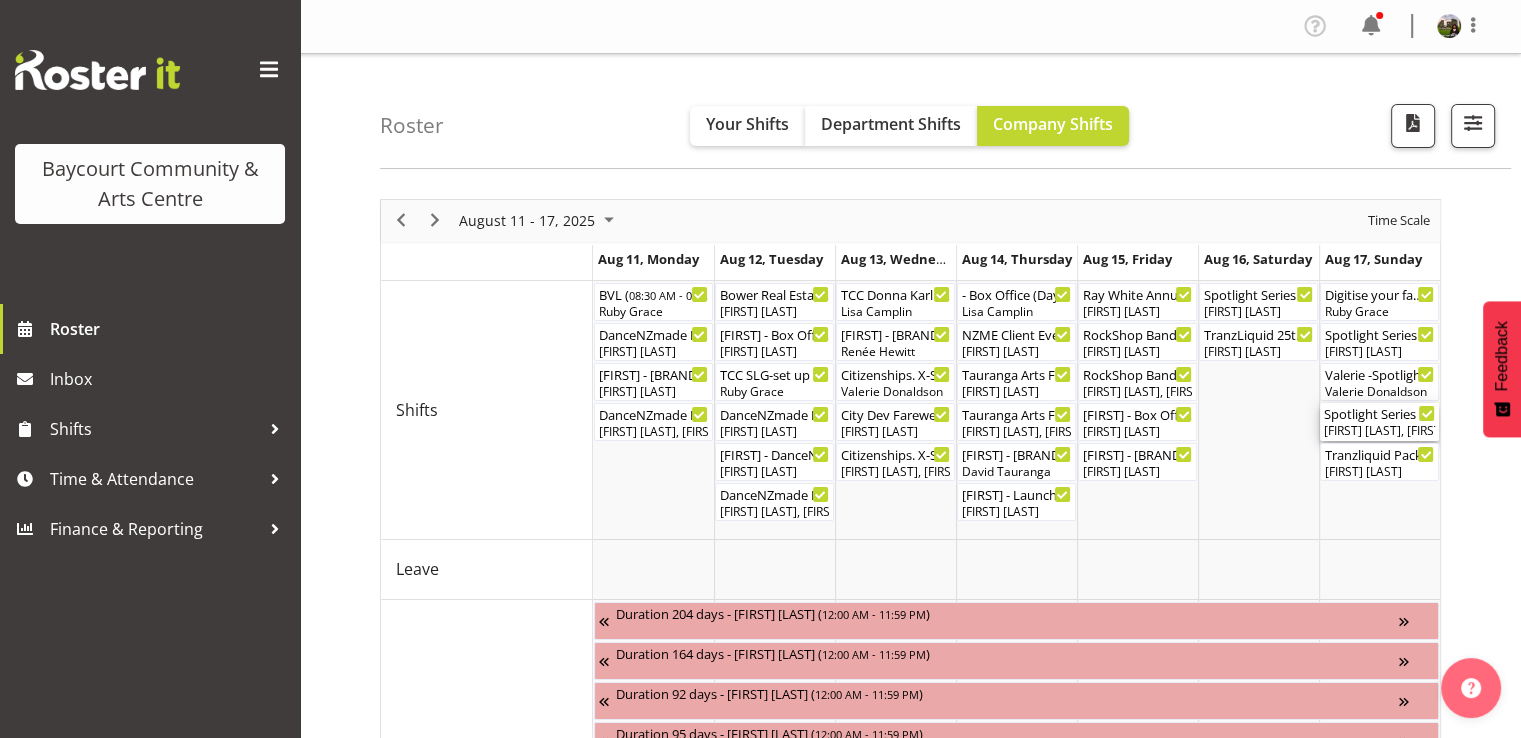 click on "[FIRST] [LAST], [FIRST] [LAST]" at bounding box center [1379, 431] 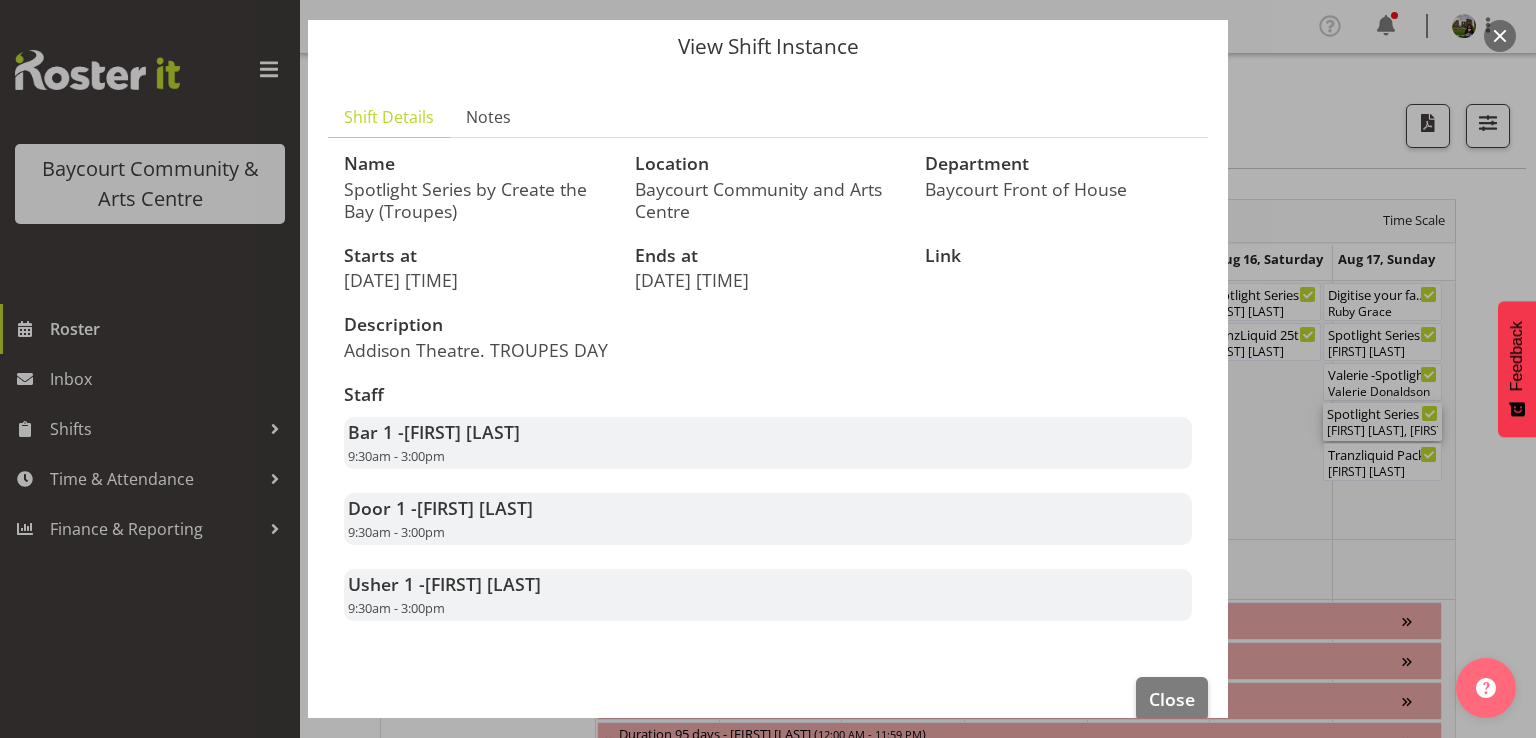 scroll, scrollTop: 96, scrollLeft: 0, axis: vertical 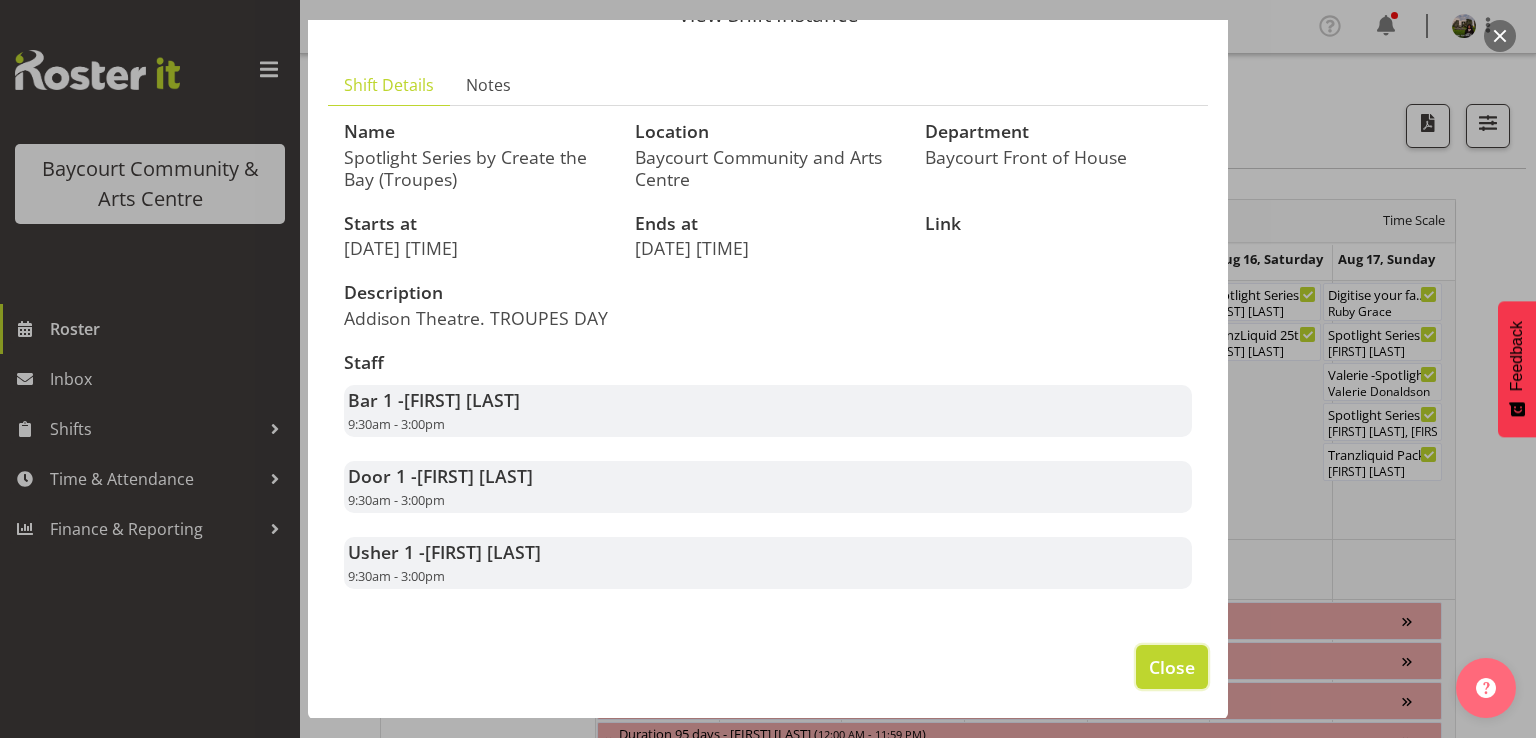 click on "Close" at bounding box center [1172, 667] 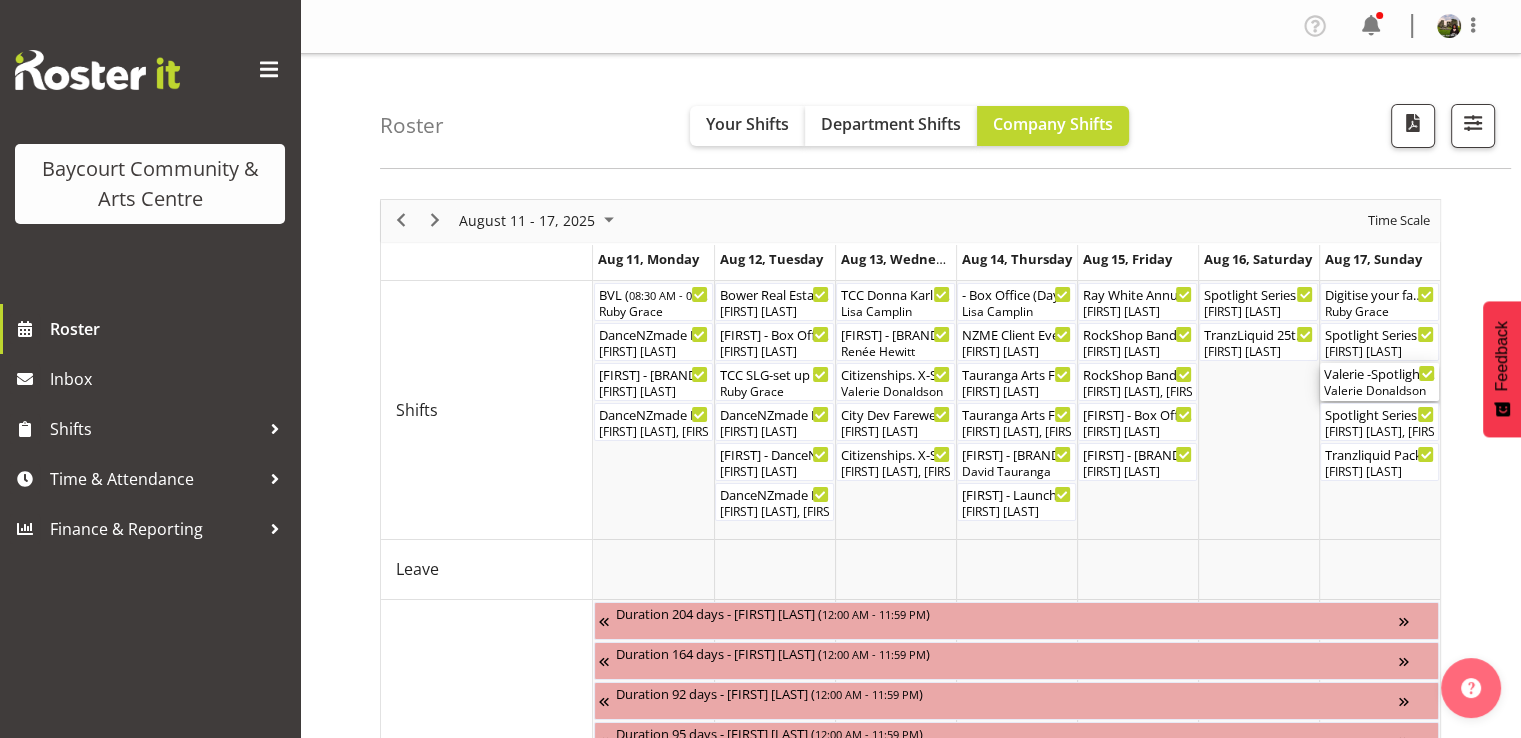 click on "Valerie Donaldson" at bounding box center [1379, 391] 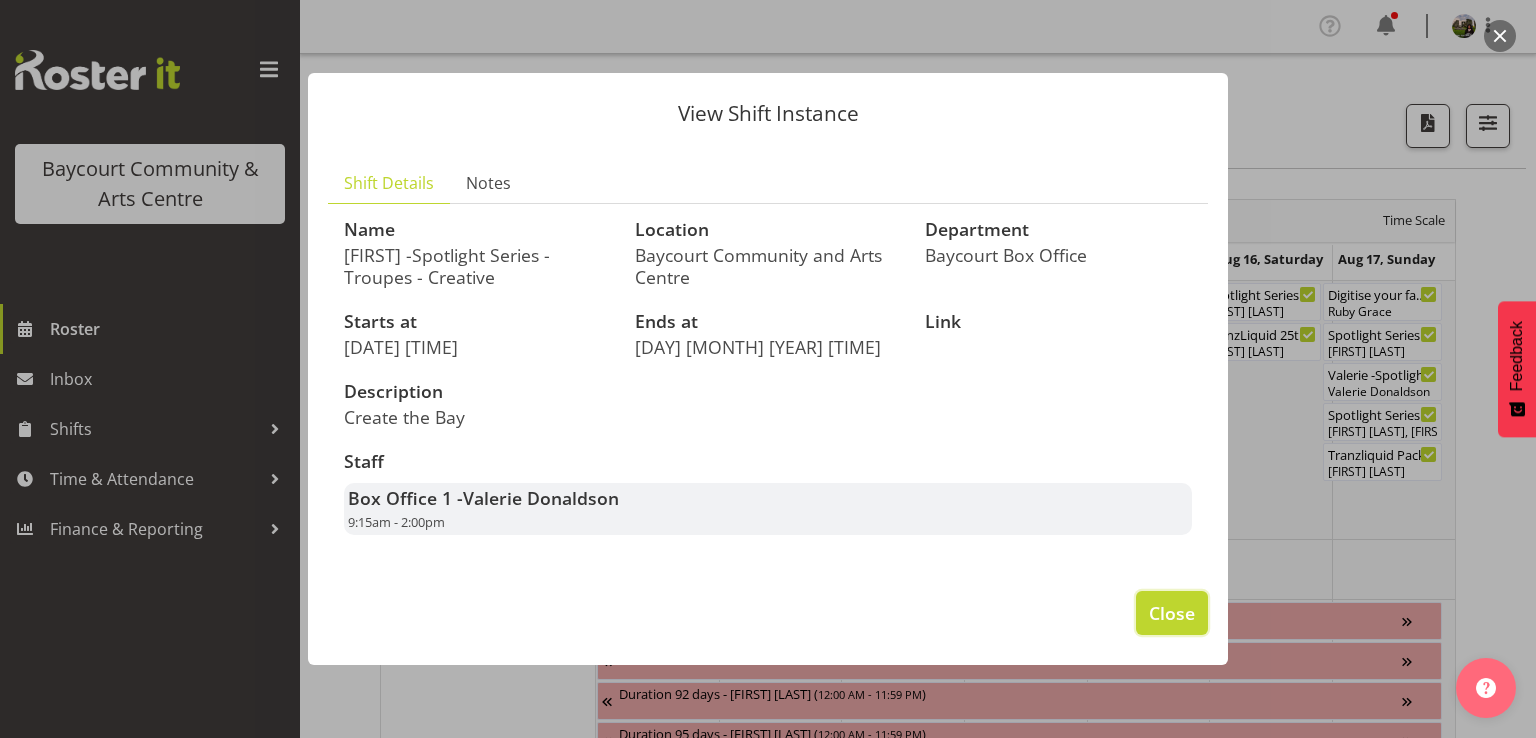 click on "Close" at bounding box center (1172, 613) 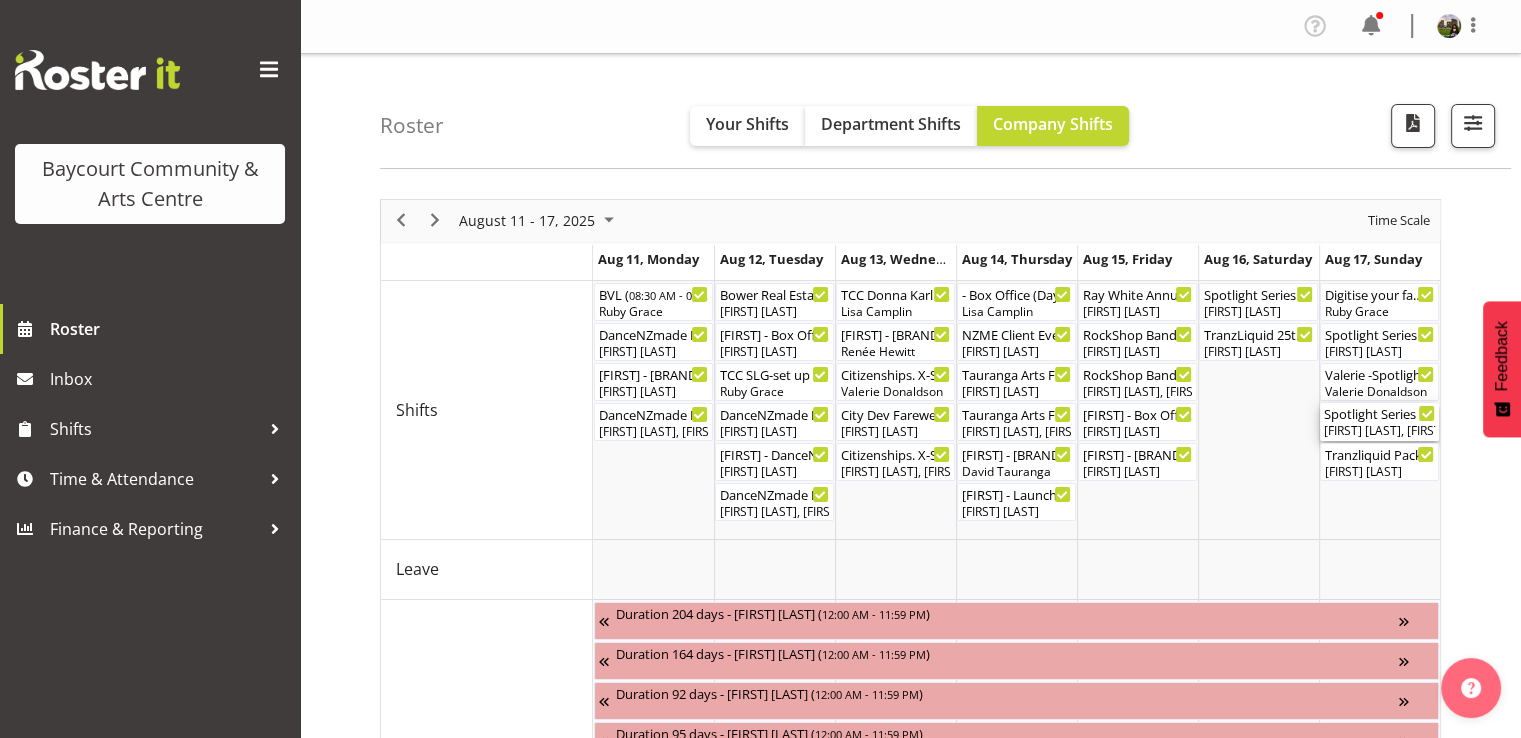 click on "[FIRST] [LAST], [FIRST] [LAST]" at bounding box center [1379, 431] 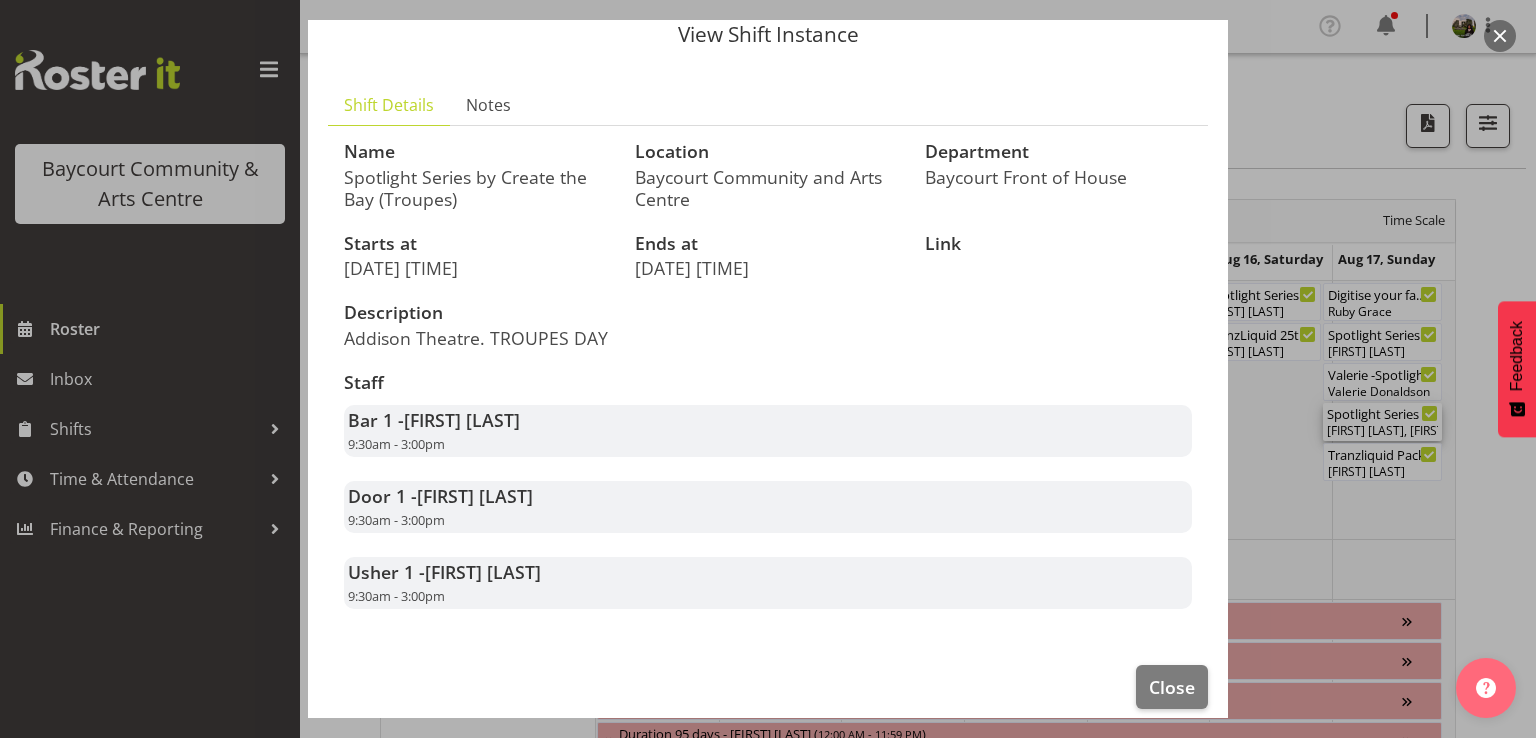 scroll, scrollTop: 96, scrollLeft: 0, axis: vertical 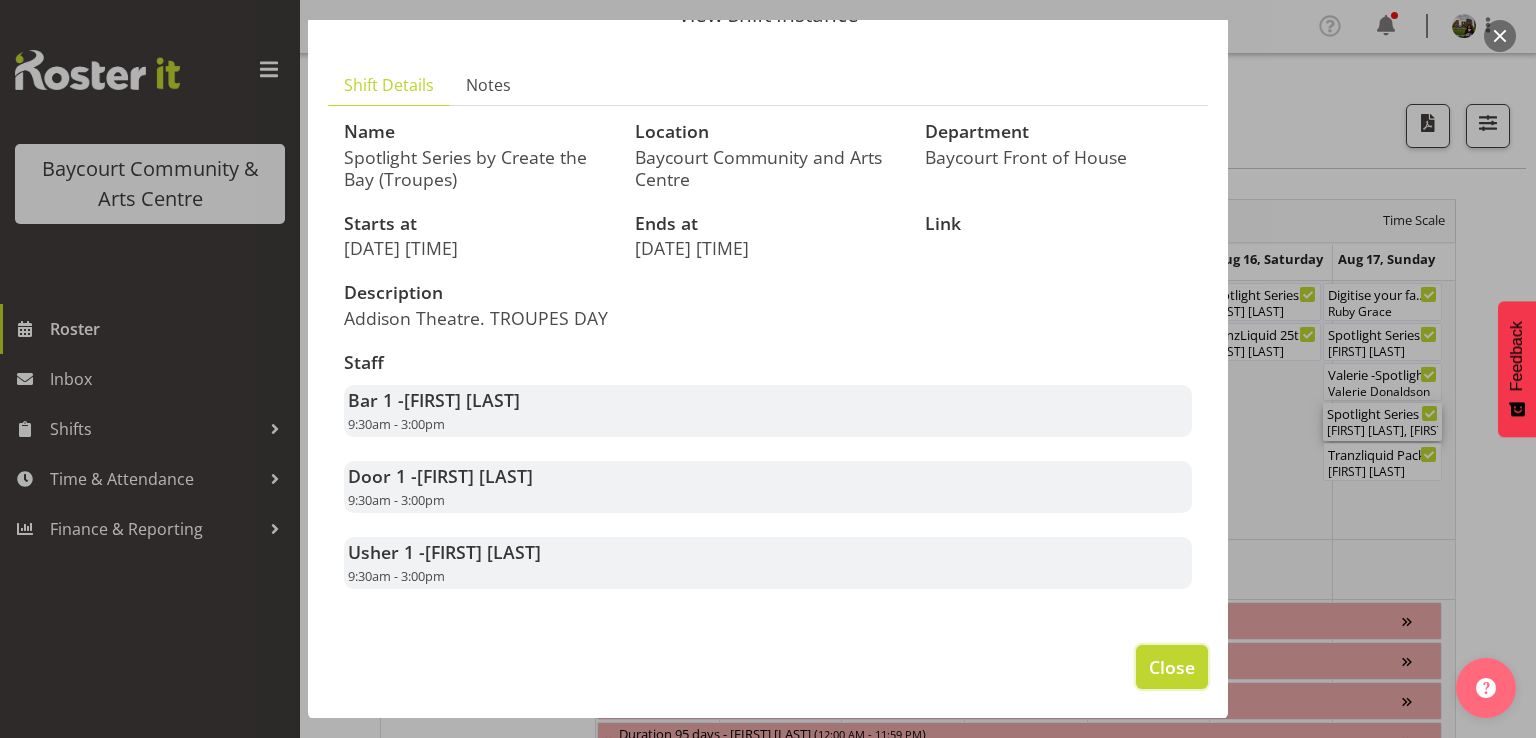 click on "Close" at bounding box center [1172, 667] 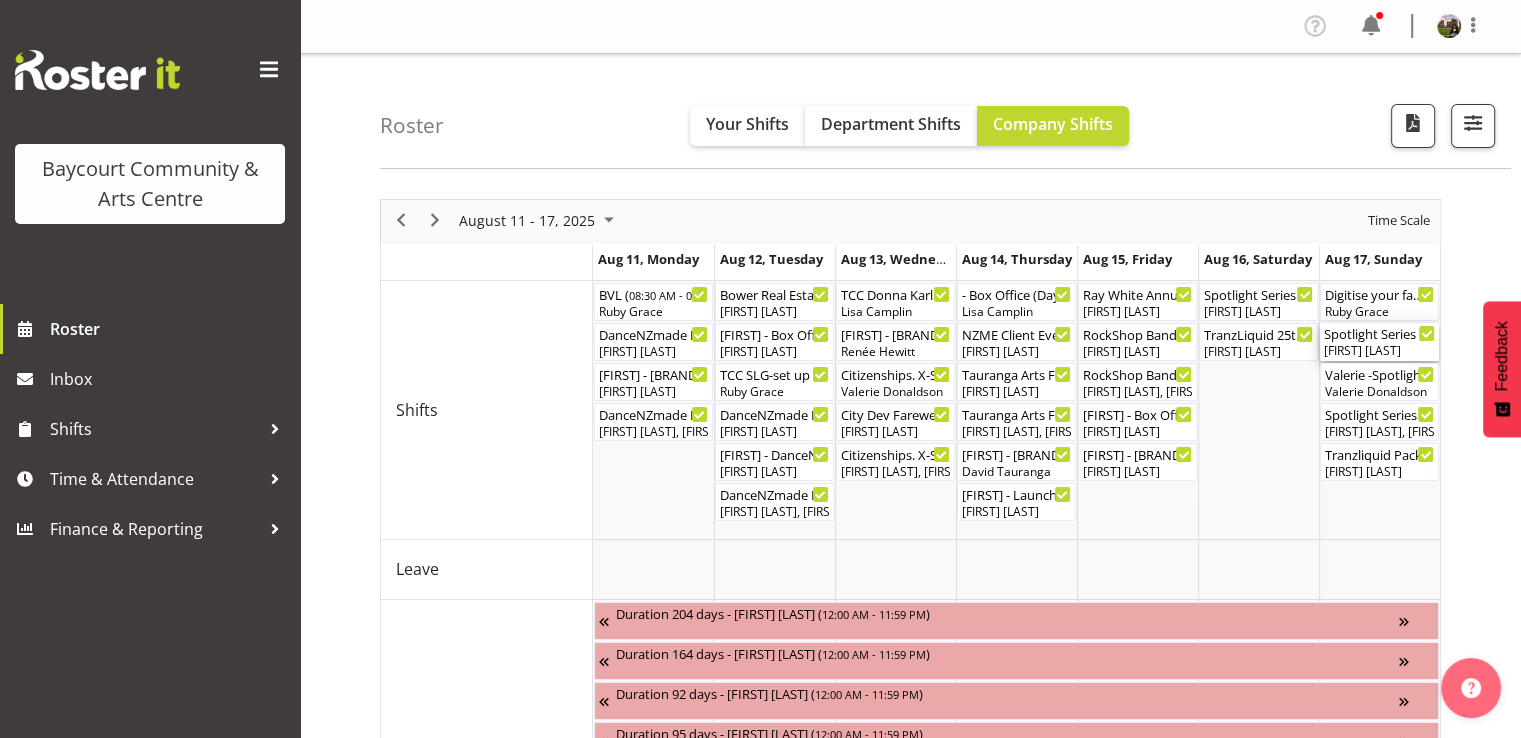click on "Spotlight Series by Create the Bay (Troupes) FOHM Shift
(
08:45 AM -
03:15 PM
)" at bounding box center (1379, 333) 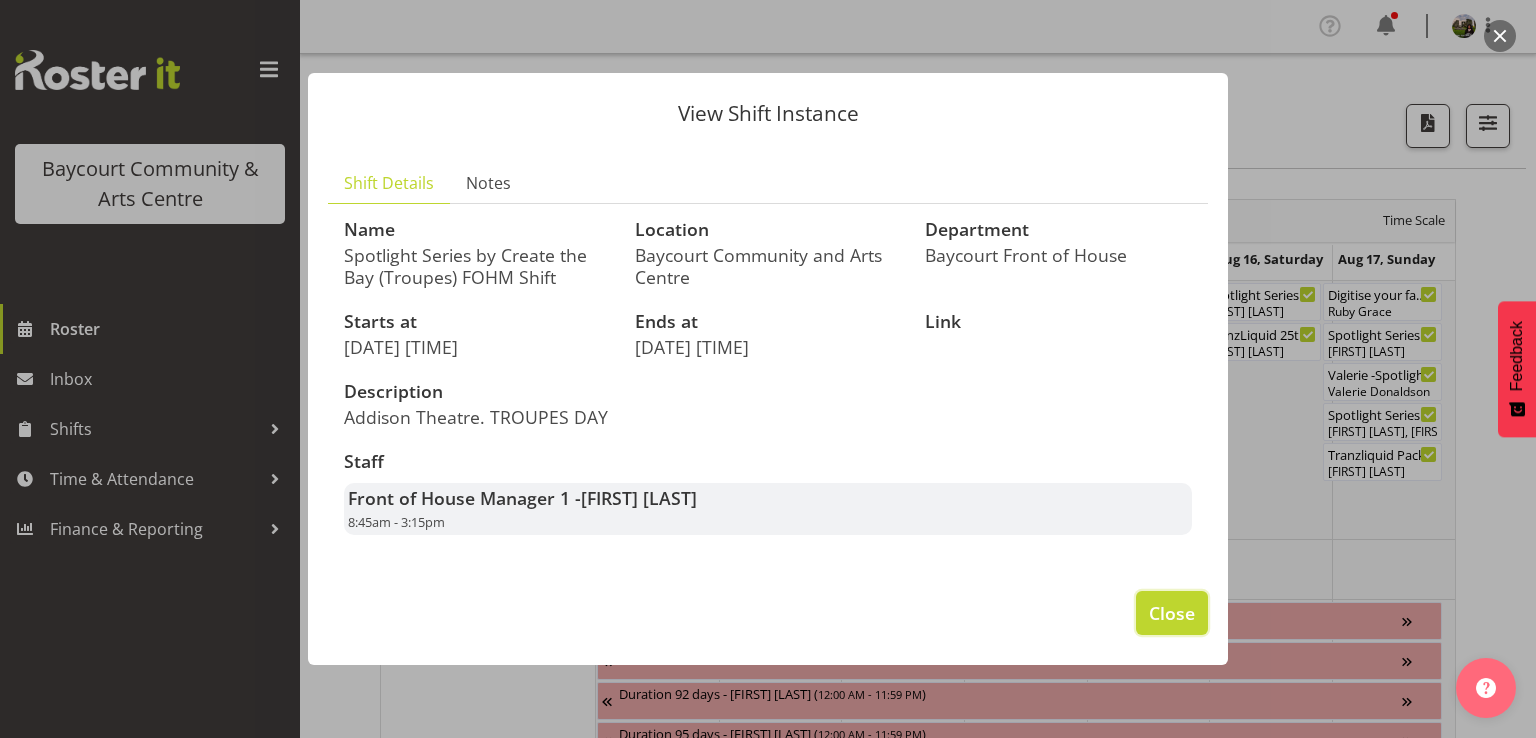 click on "Close" at bounding box center [1172, 613] 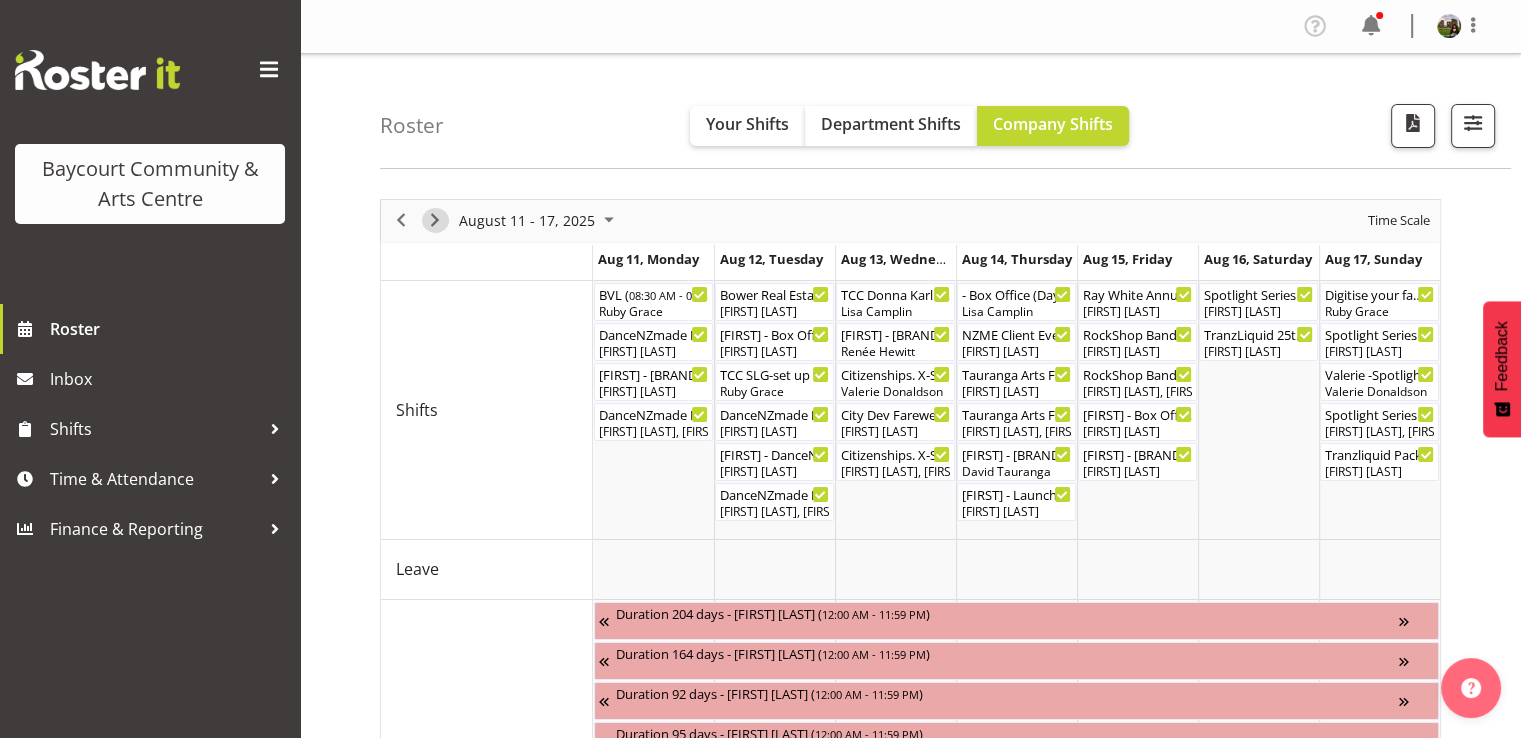 click at bounding box center [435, 220] 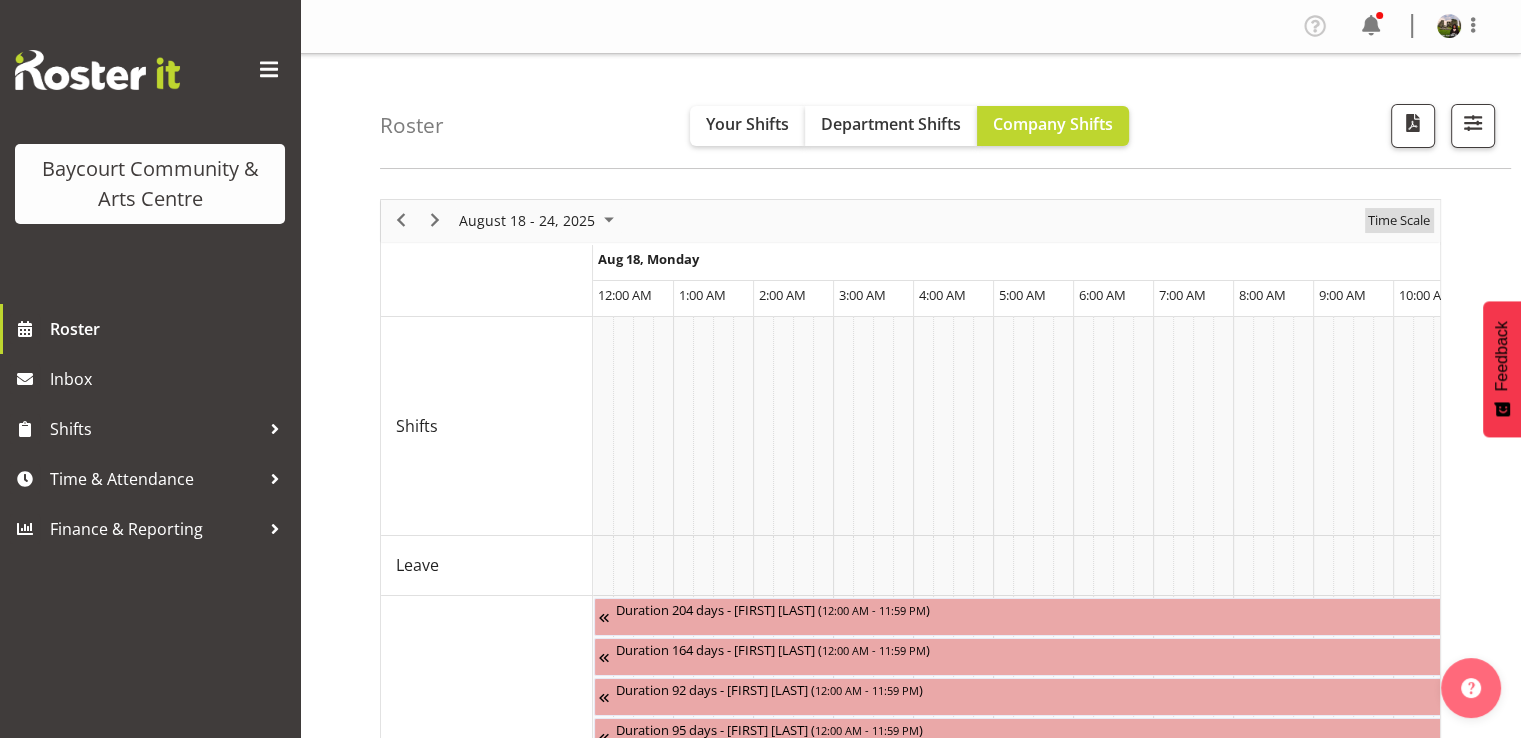 click on "Time Scale" at bounding box center (1399, 220) 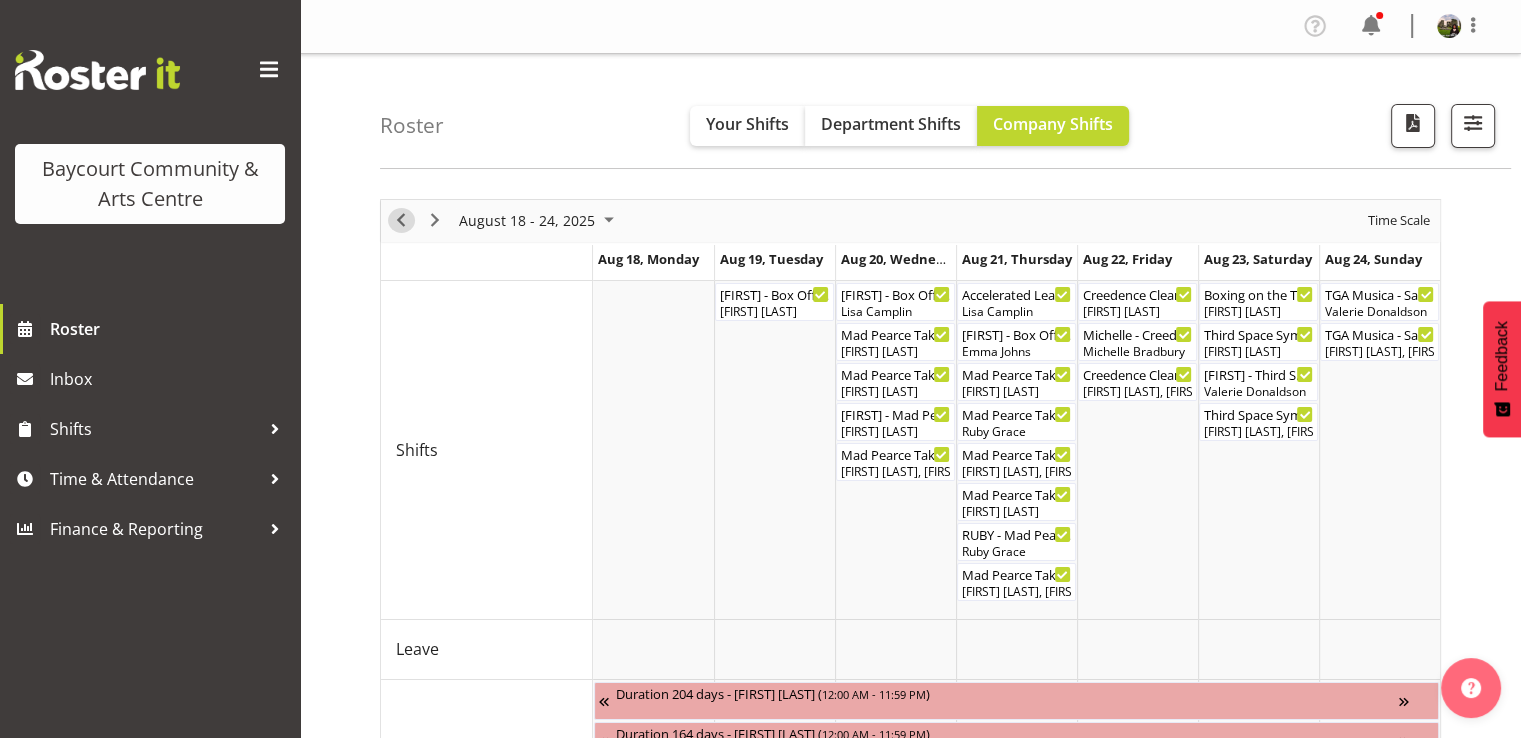 click at bounding box center [401, 220] 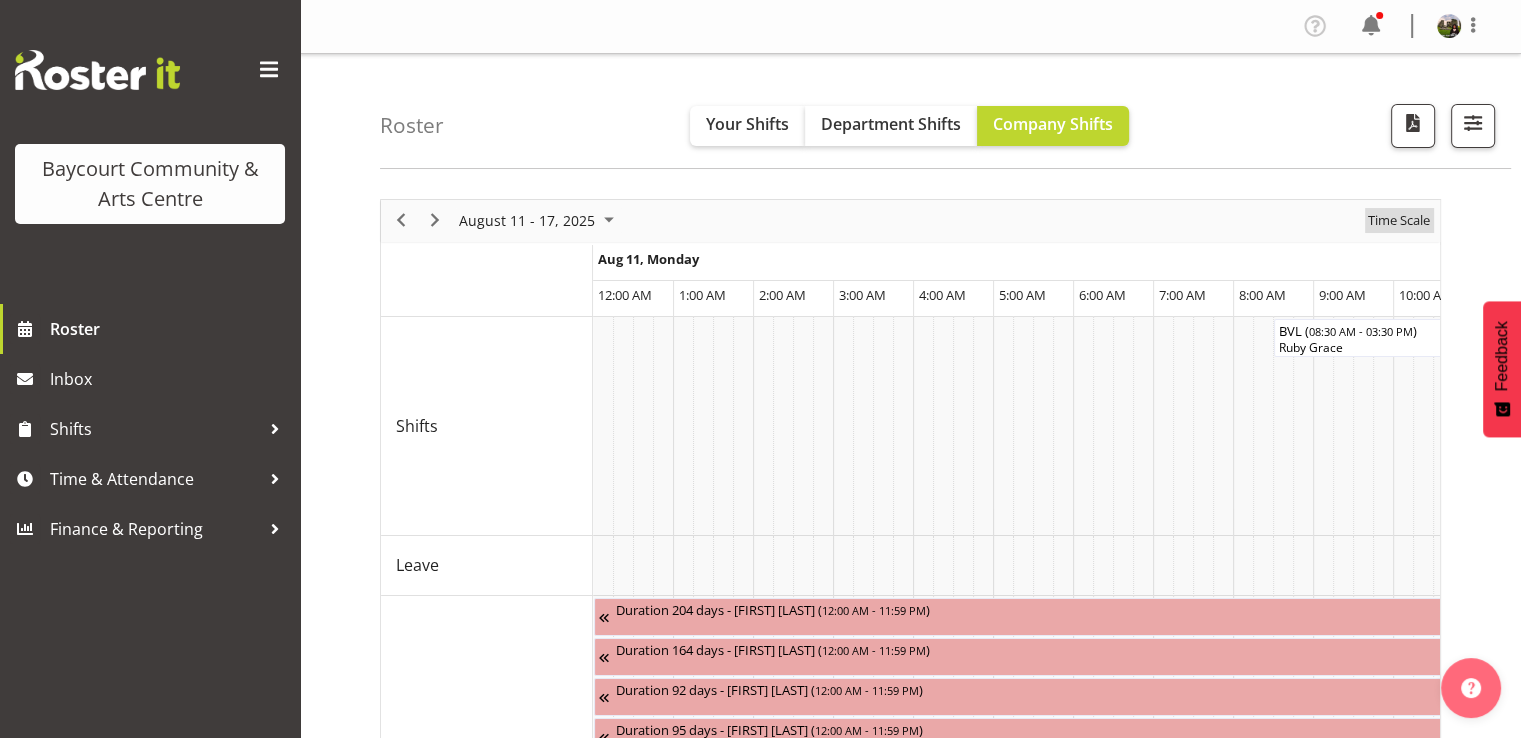 click on "Time Scale" at bounding box center [1399, 220] 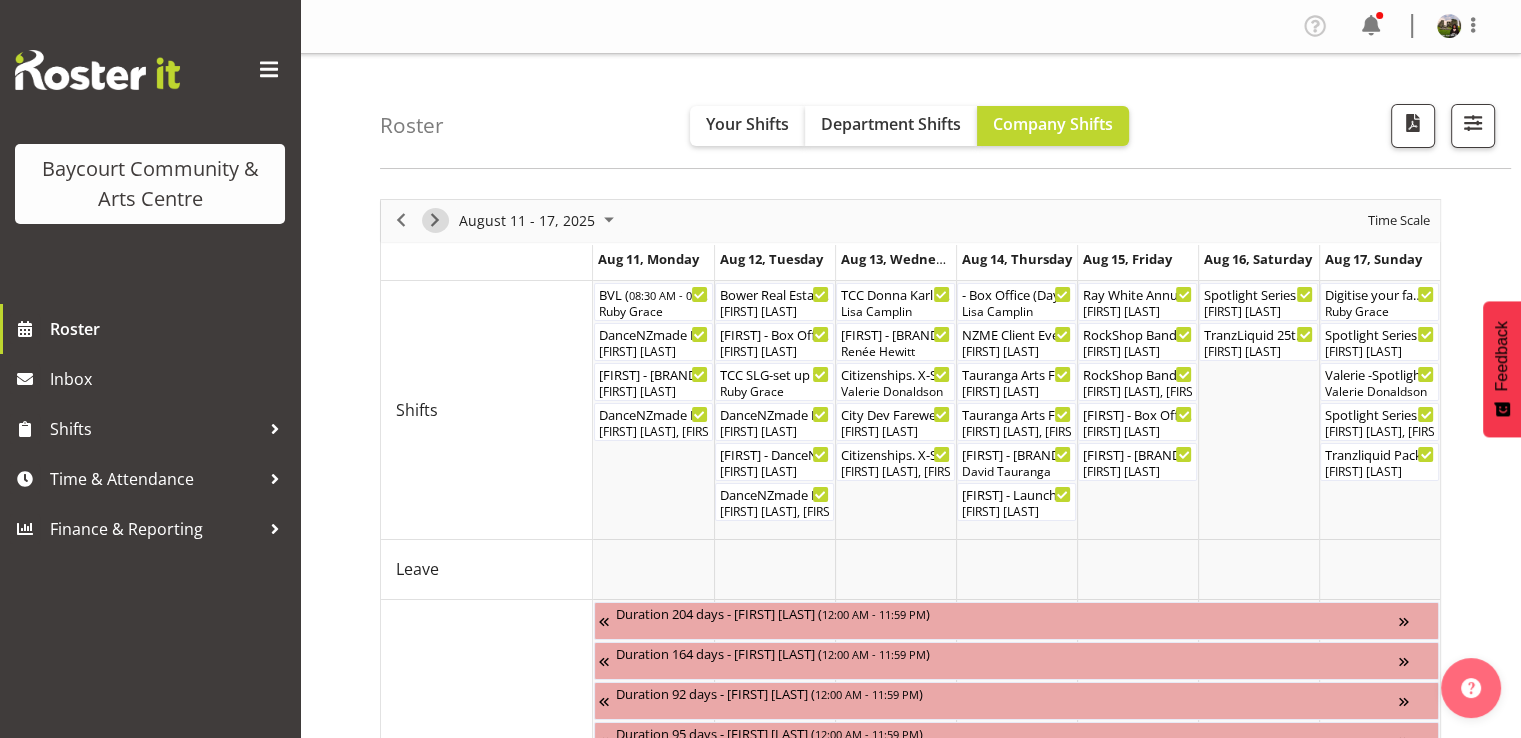 click at bounding box center (435, 220) 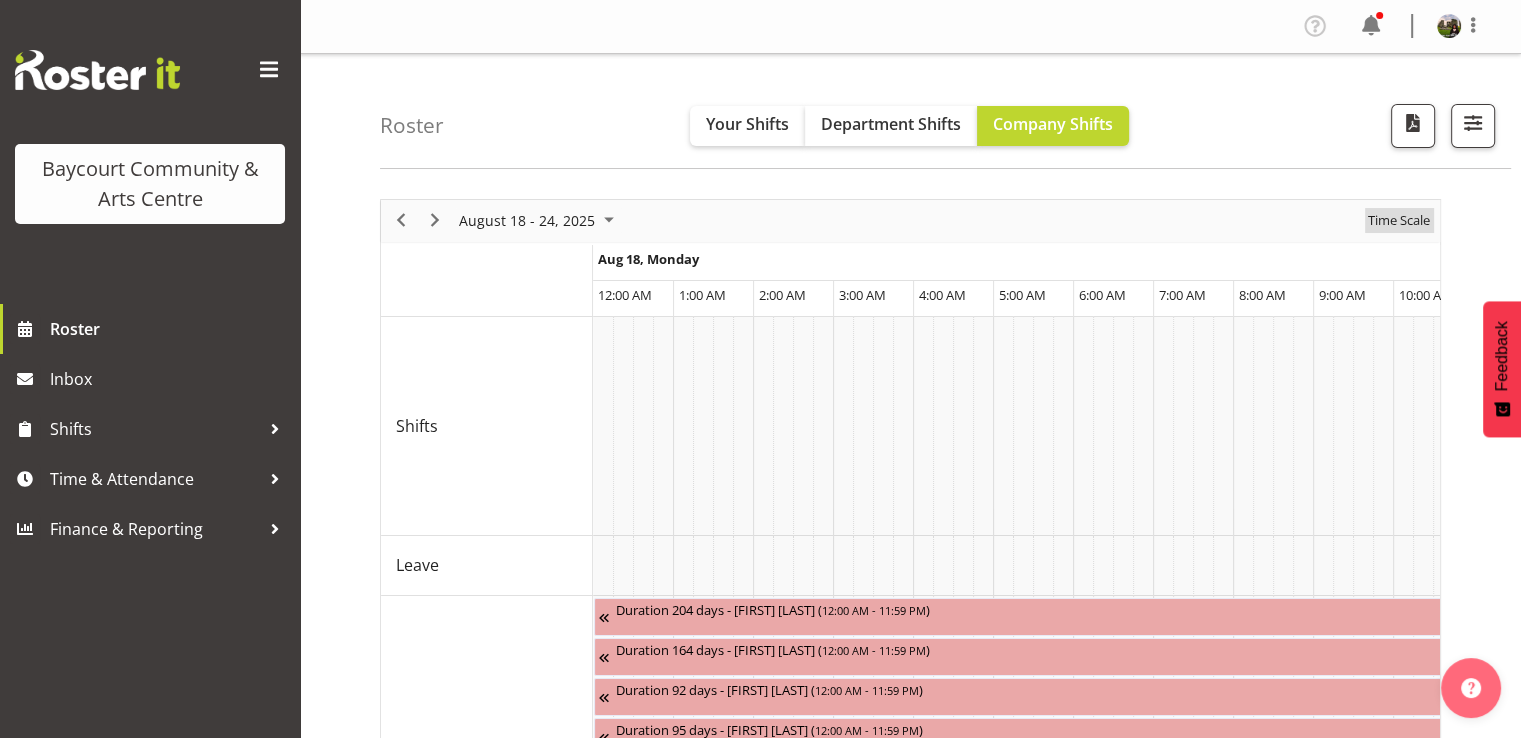 click on "Time Scale" at bounding box center (1399, 220) 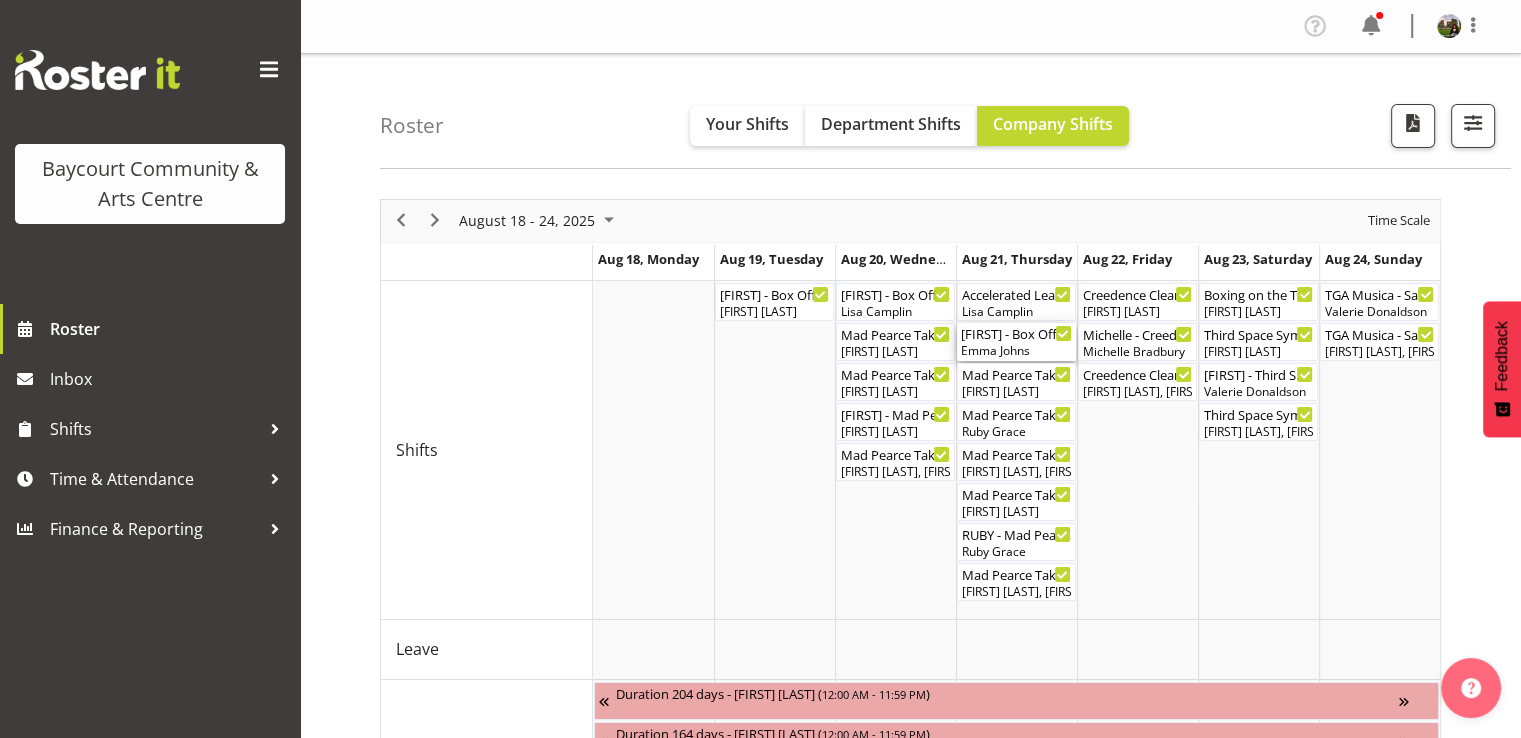 click on "Emma Johns" at bounding box center [1016, 351] 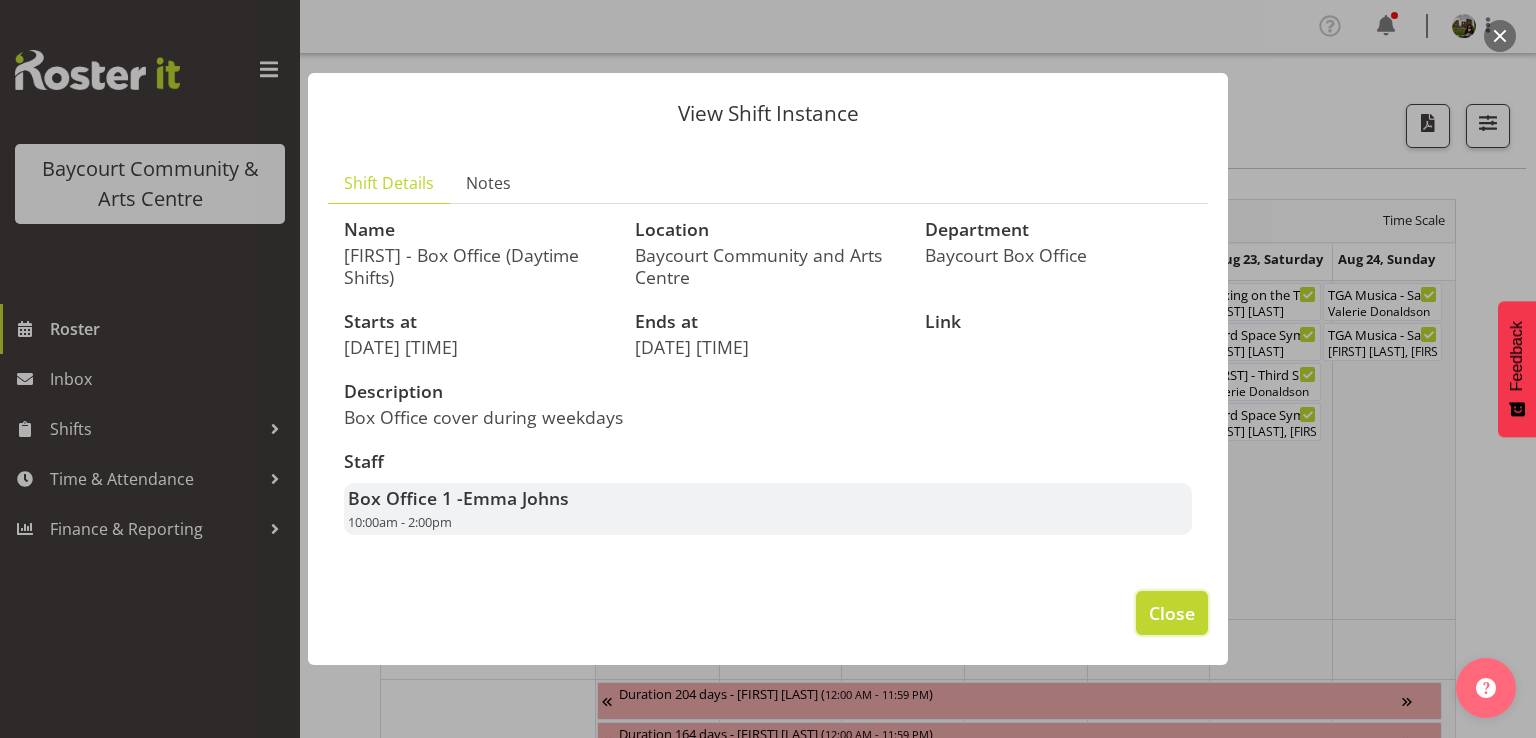 click on "Close" at bounding box center (1172, 613) 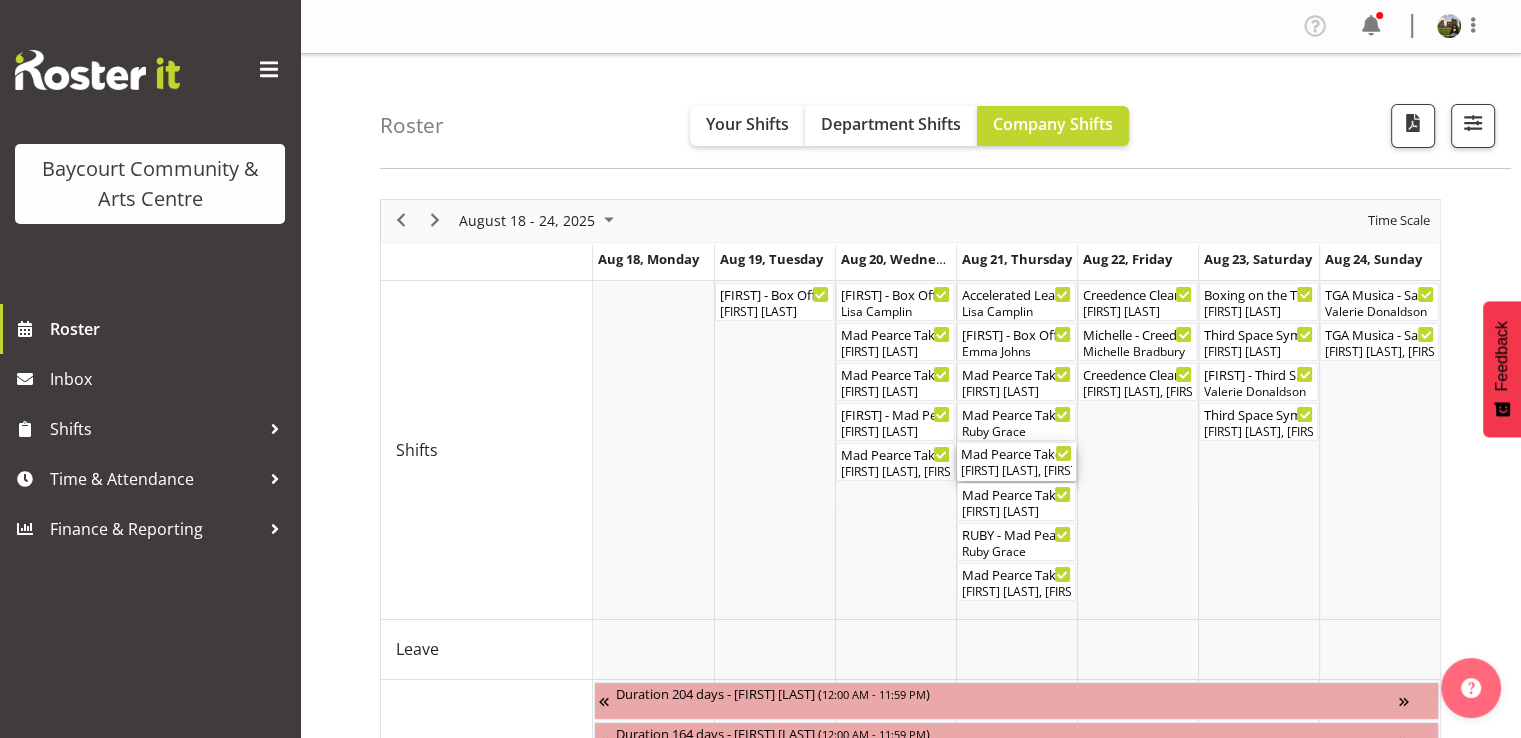 click on "[FIRST] [LAST], [FIRST] [LAST], [FIRST] [LAST], [FIRST] [LAST], [FIRST] [LAST], [FIRST] [LAST]" at bounding box center (1016, 471) 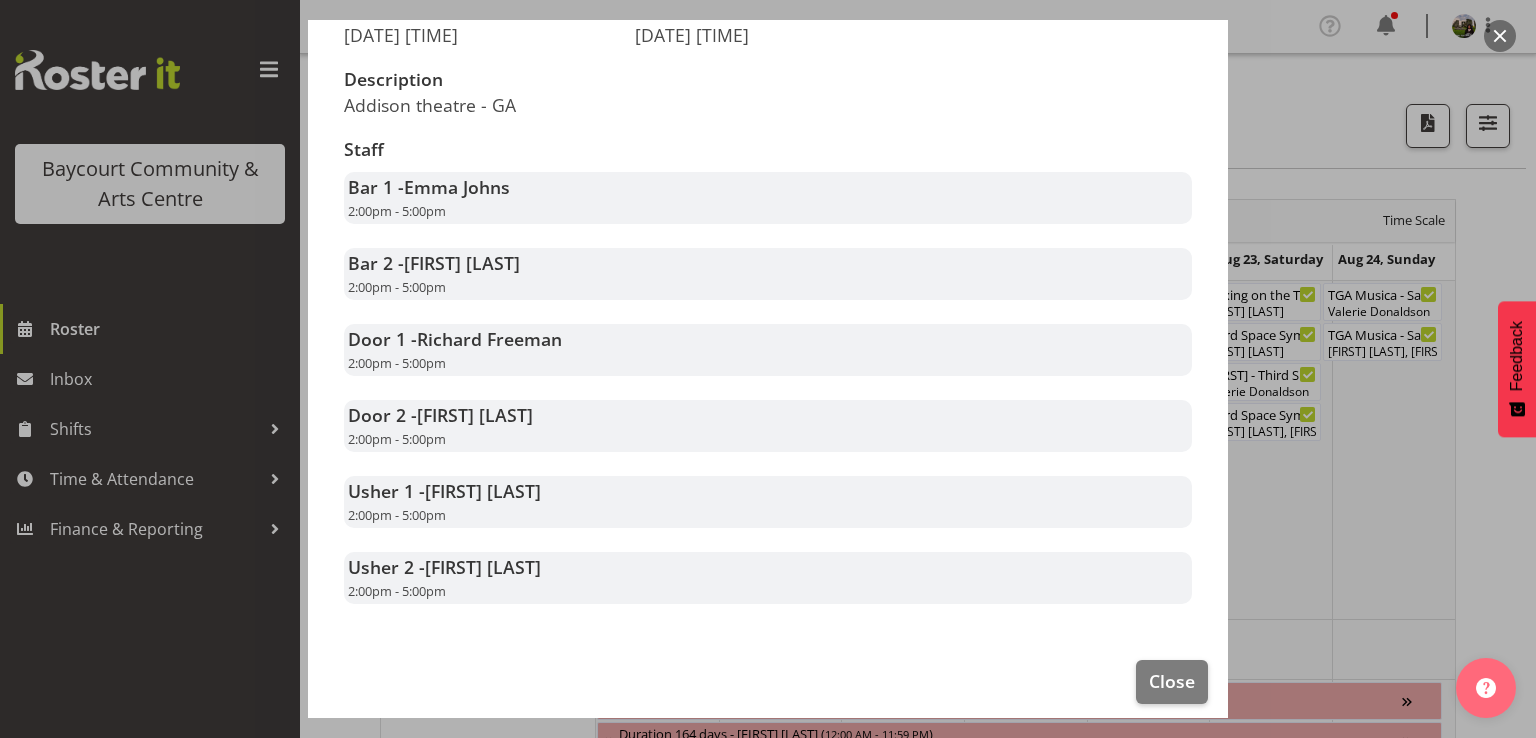 scroll, scrollTop: 324, scrollLeft: 0, axis: vertical 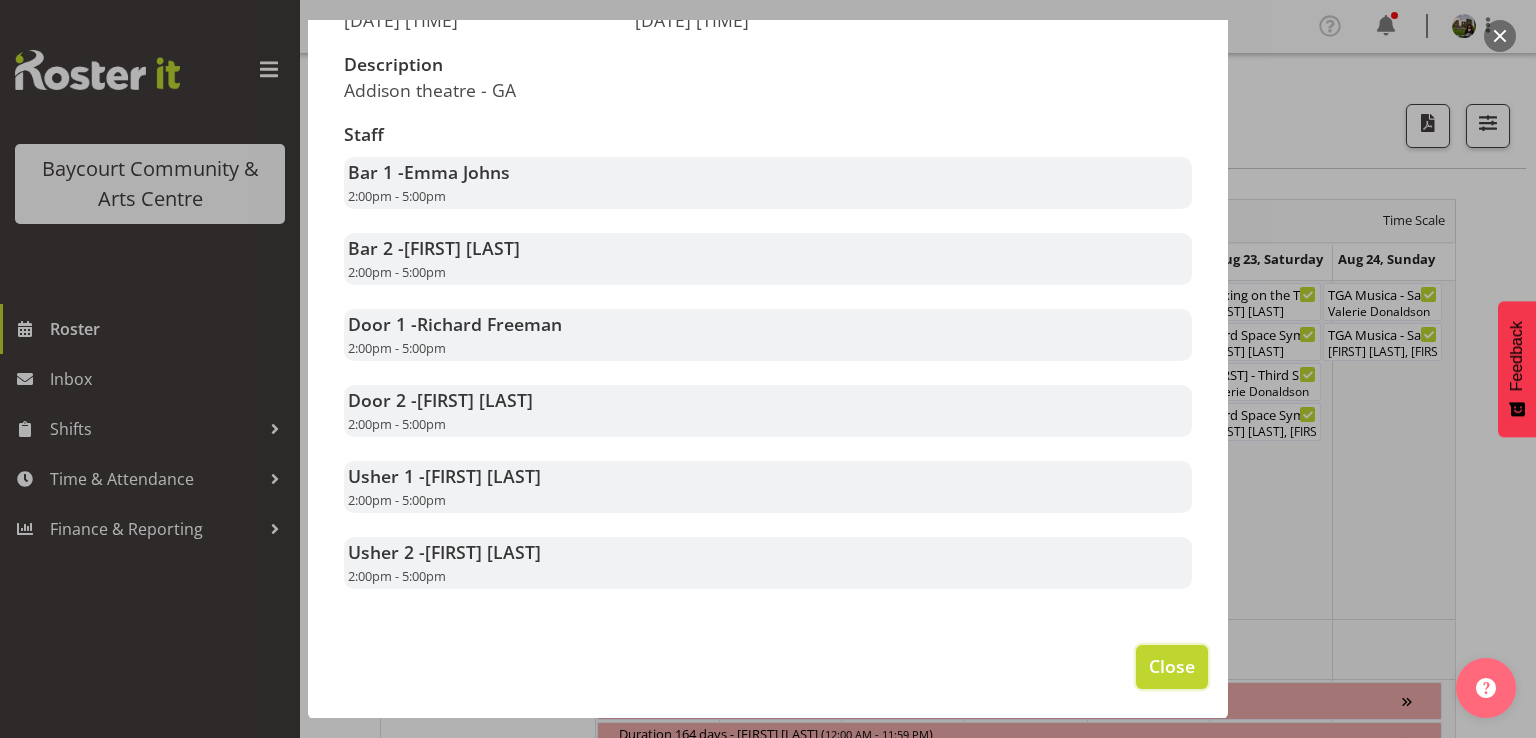 click on "Close" at bounding box center (1172, 666) 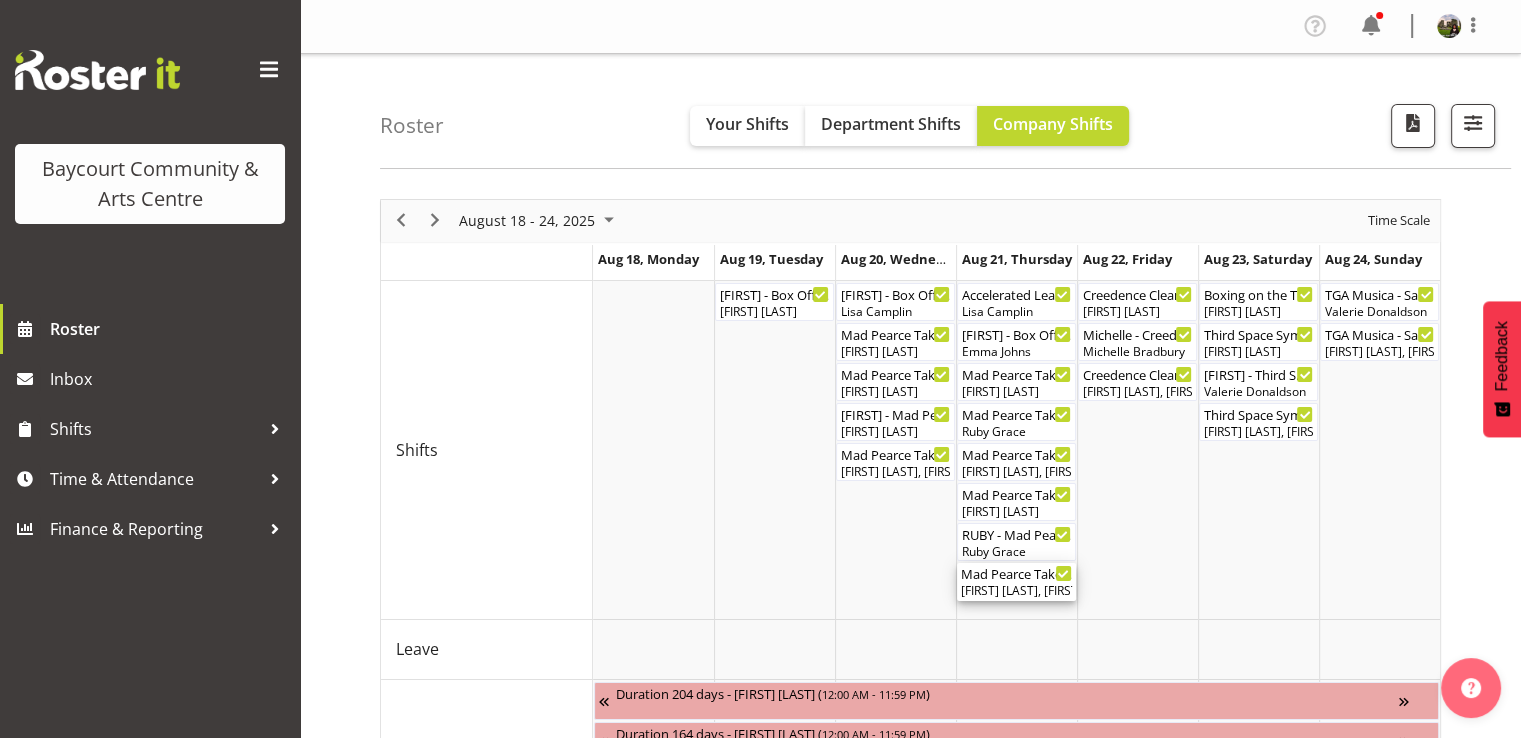 click on "Mad Pearce Takes Flight
(
05:00 PM -
08:00 PM
)
[FIRST] [LAST], [FIRST] [LAST], [FIRST] [LAST], [FIRST] [LAST], [FIRST] [LAST], [FIRST] [LAST]" at bounding box center (1016, 582) 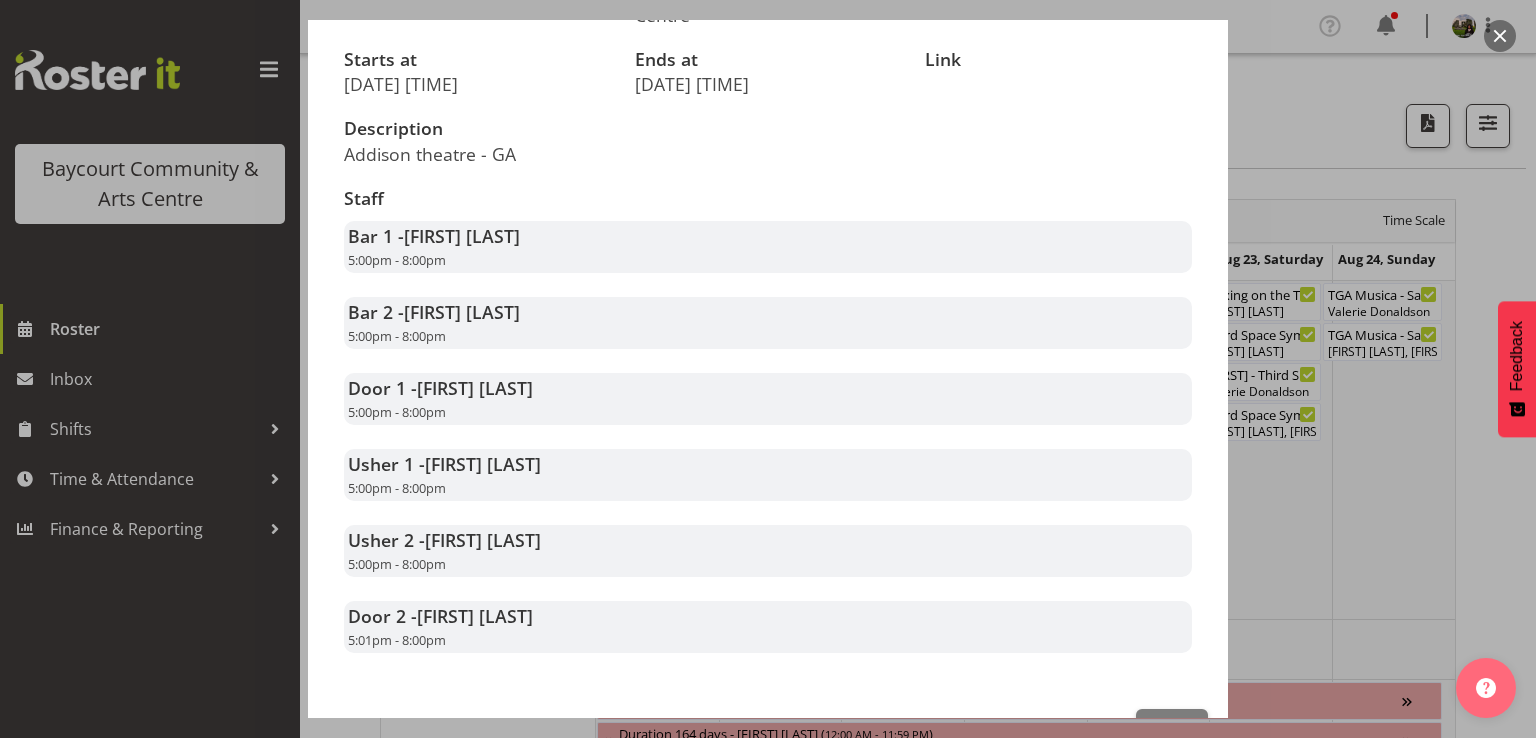 scroll, scrollTop: 324, scrollLeft: 0, axis: vertical 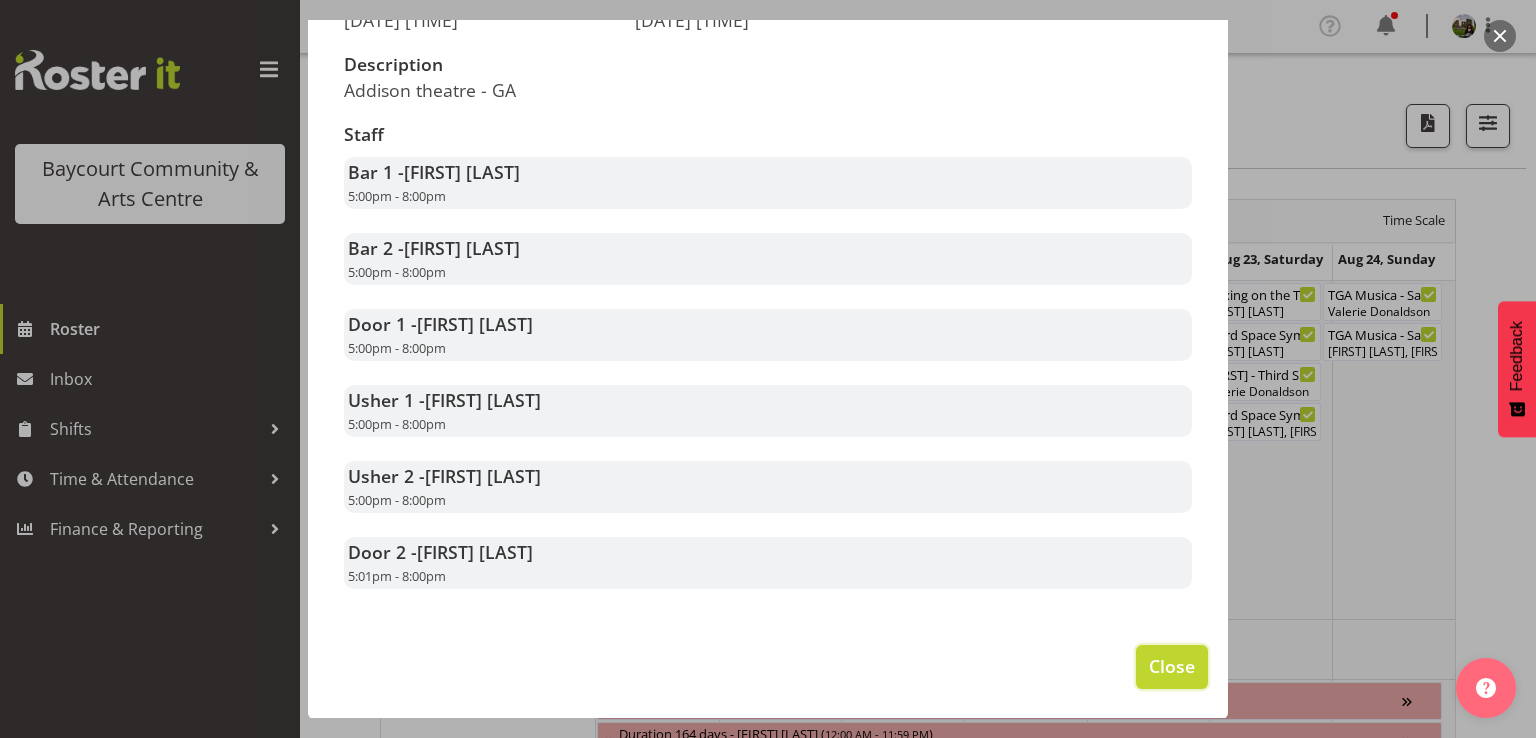 click on "Close" at bounding box center [1172, 667] 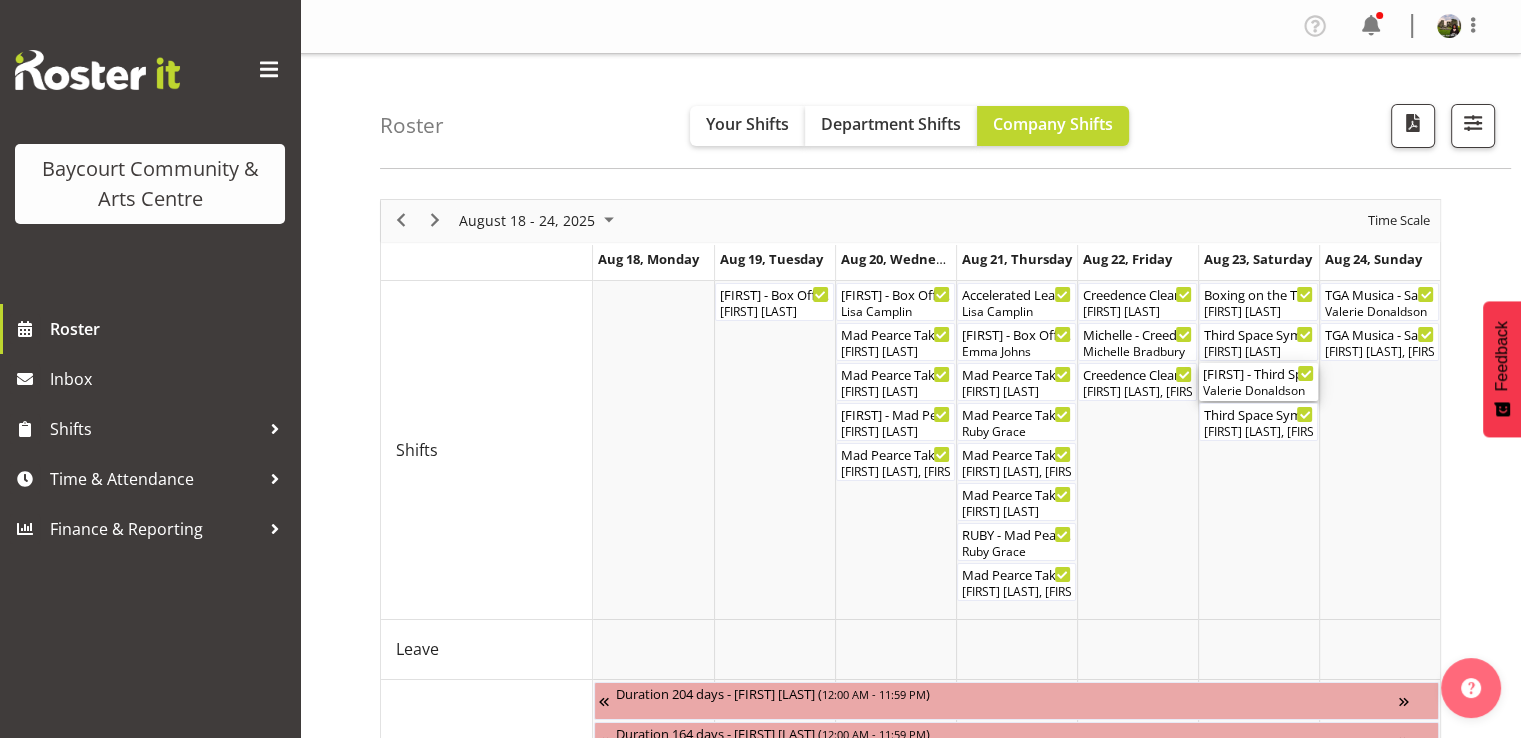 click on "[FIRST] - Third Space Symphony - Box Office
(
06:00 PM -
08:00 PM
)" at bounding box center [1258, 373] 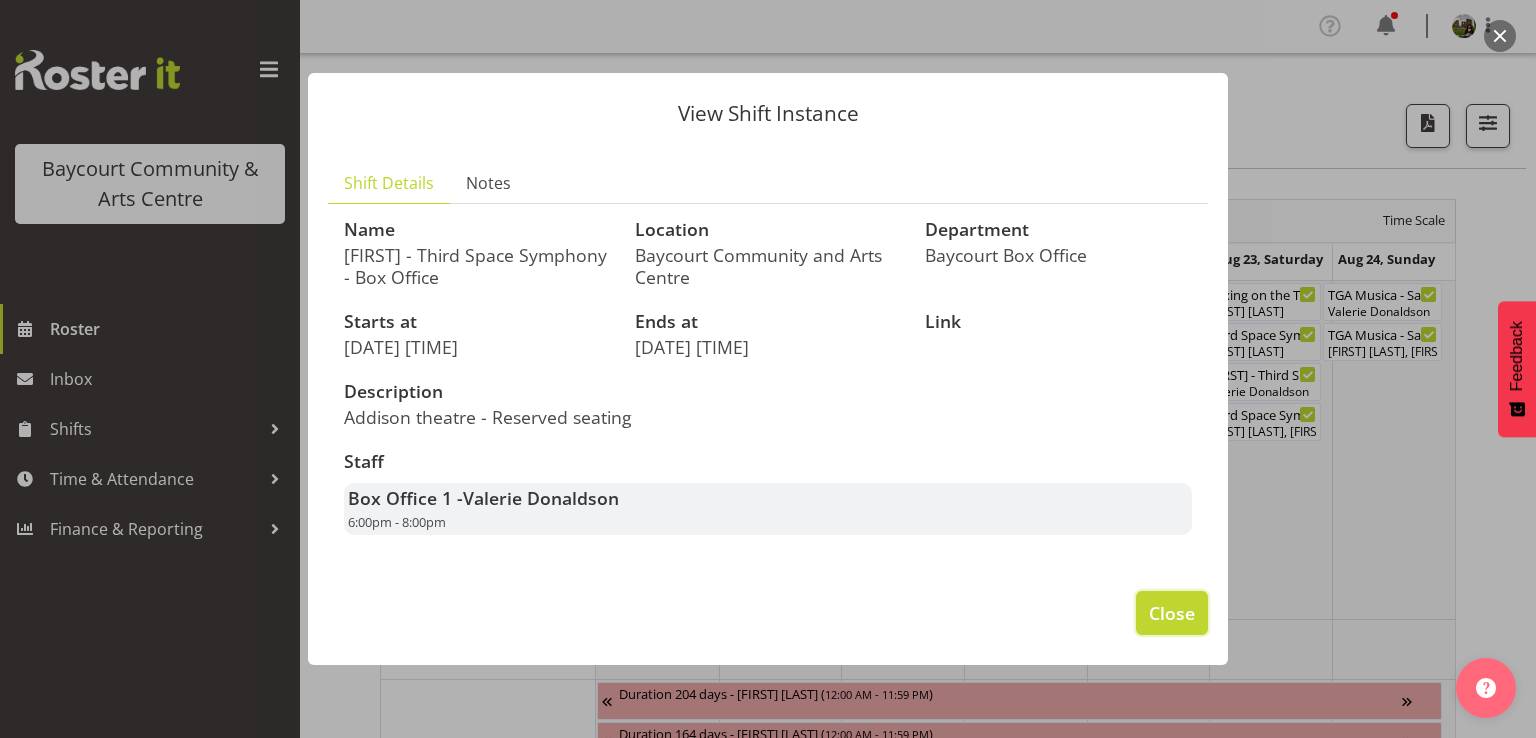 click on "Close" at bounding box center (1172, 613) 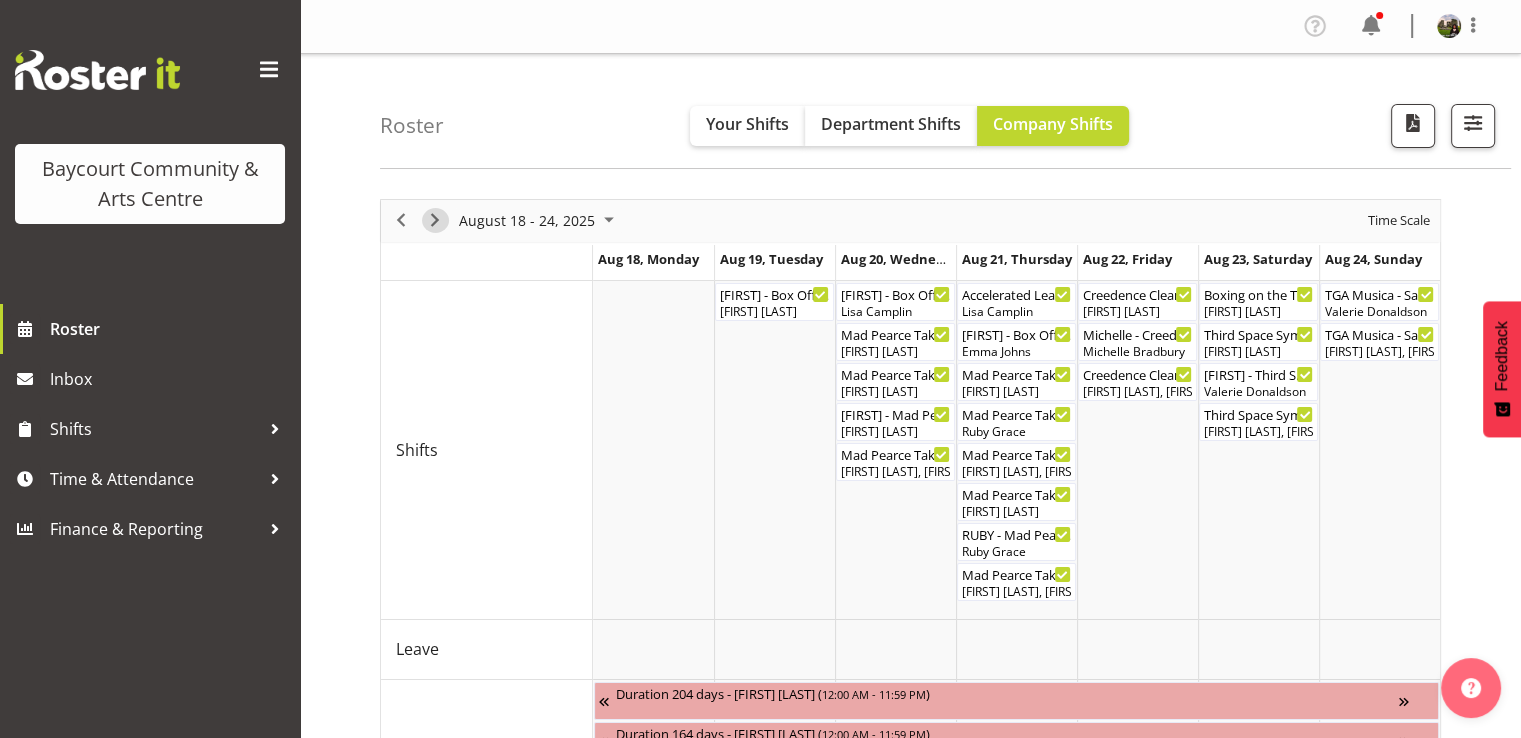 click at bounding box center (435, 220) 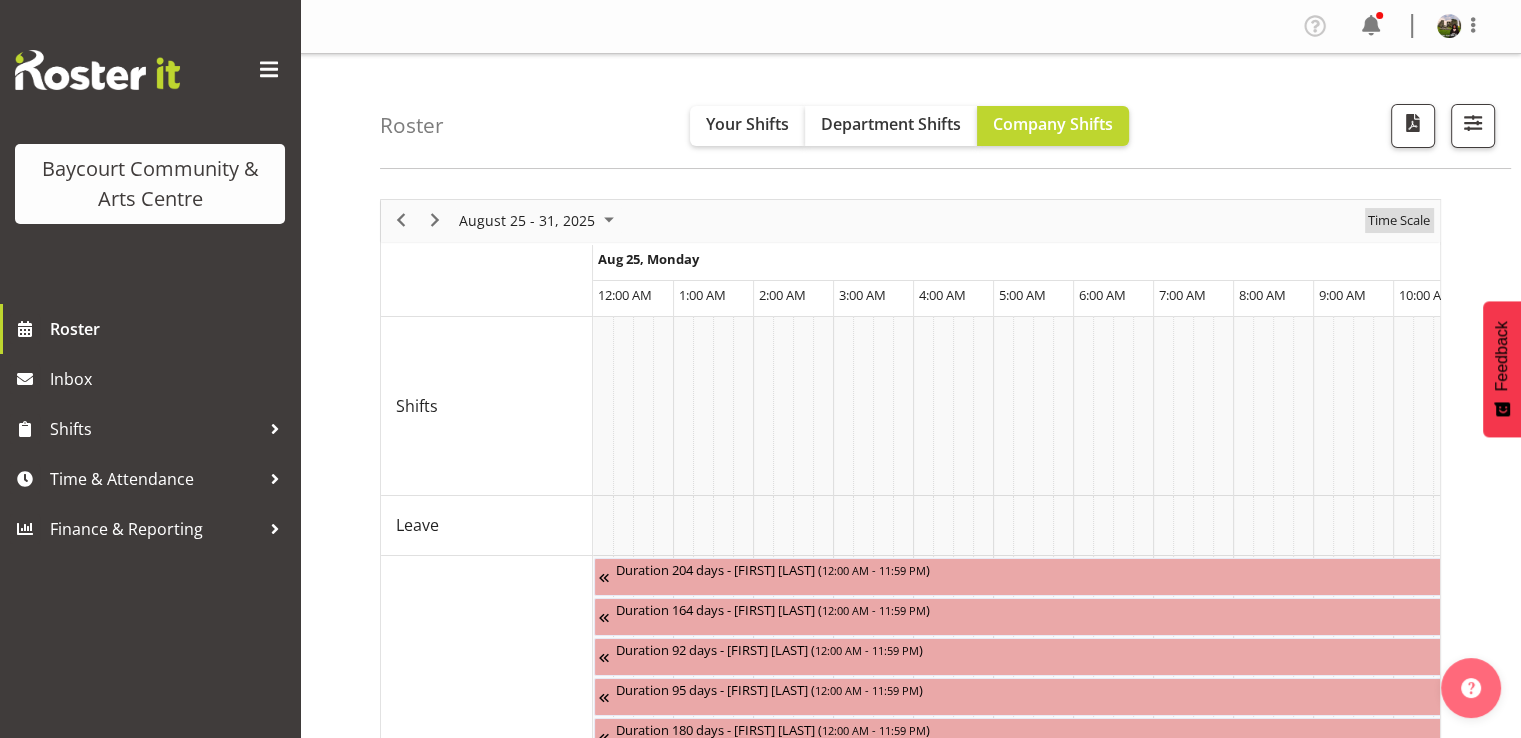 click on "Time Scale" at bounding box center (1399, 220) 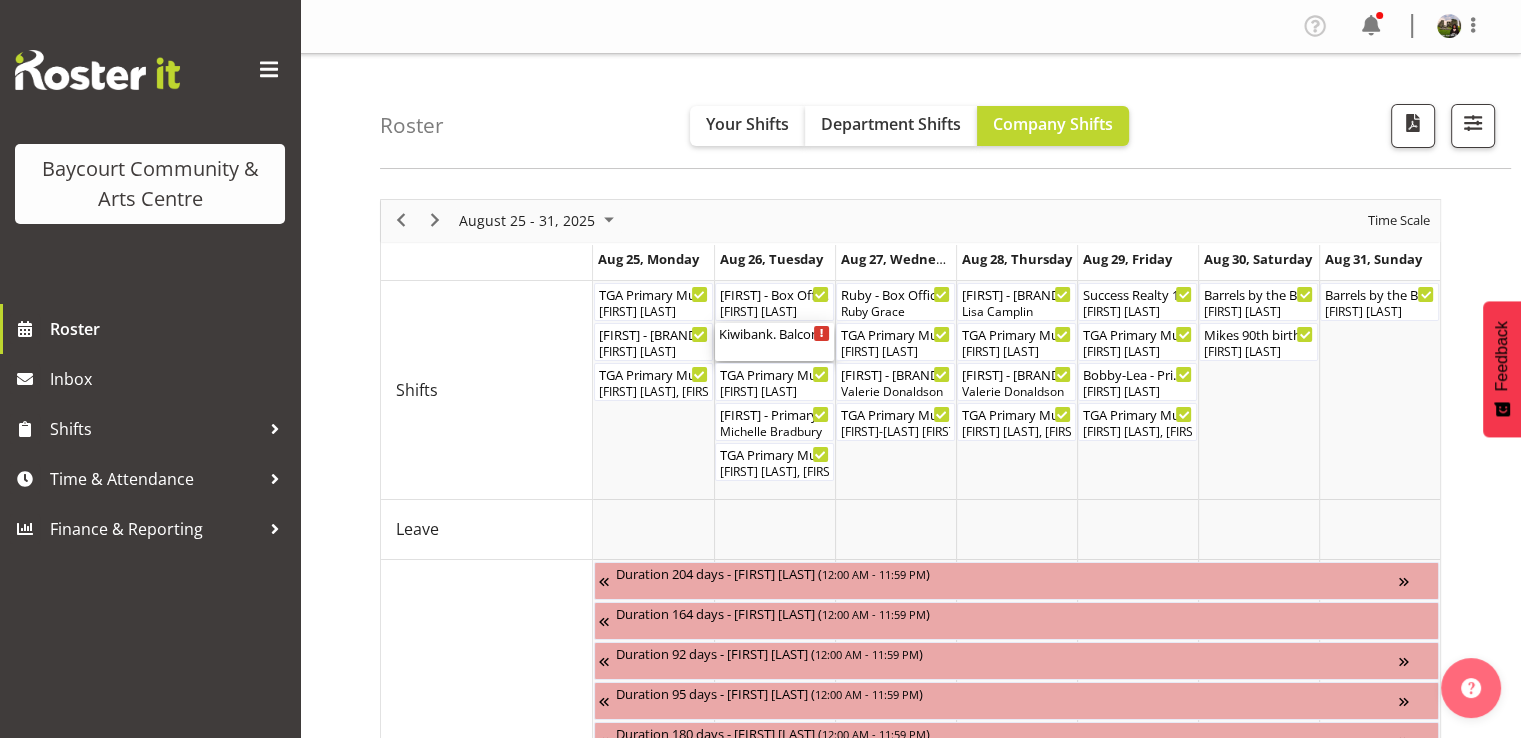click on "Kiwibank. Balcony Room HV
(
04:00 PM -
08:30 PM
)" at bounding box center [774, 342] 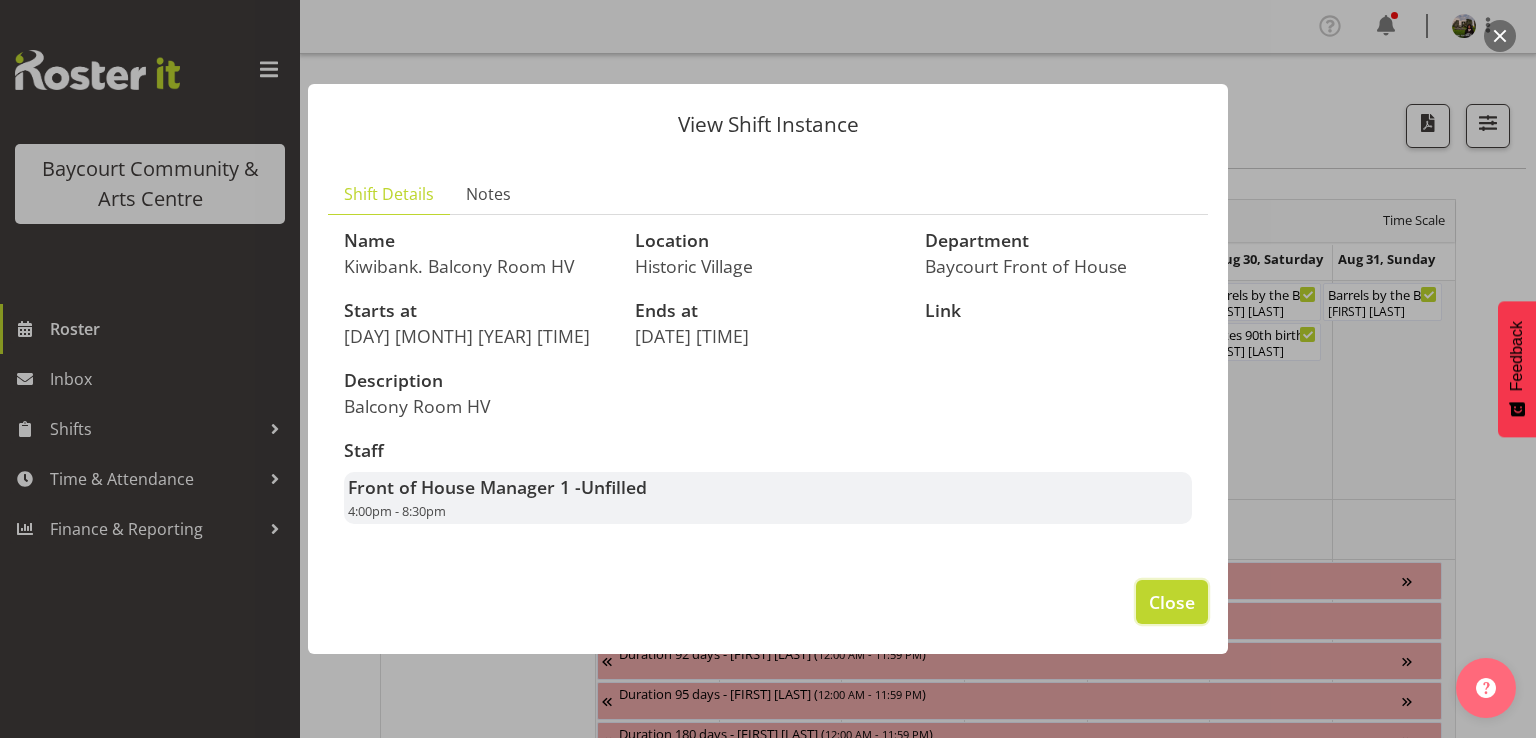 click on "Close" at bounding box center (1172, 602) 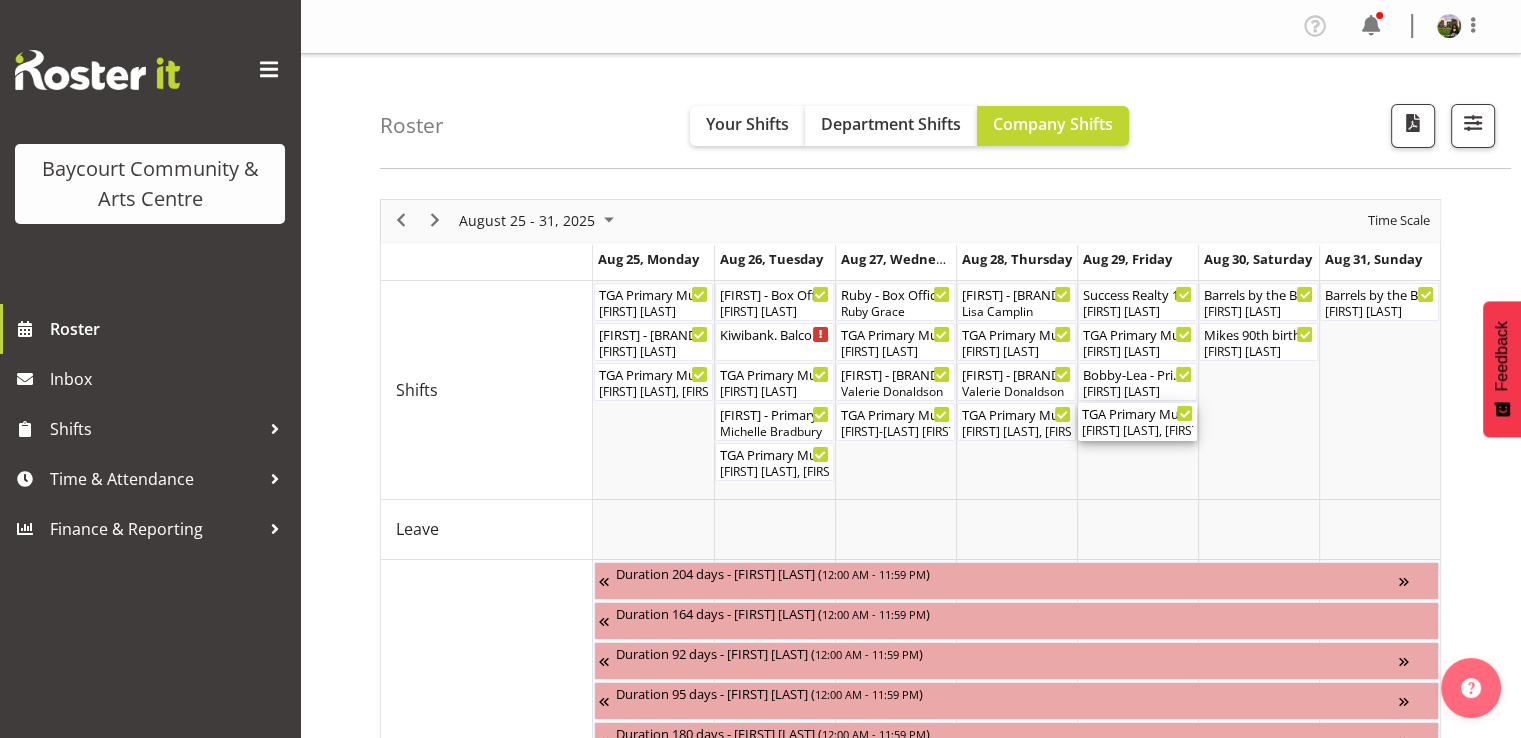 click on "[BRAND] [BRAND] [BRAND]
(
[TIME] -
[TIME]
)" at bounding box center [1137, 413] 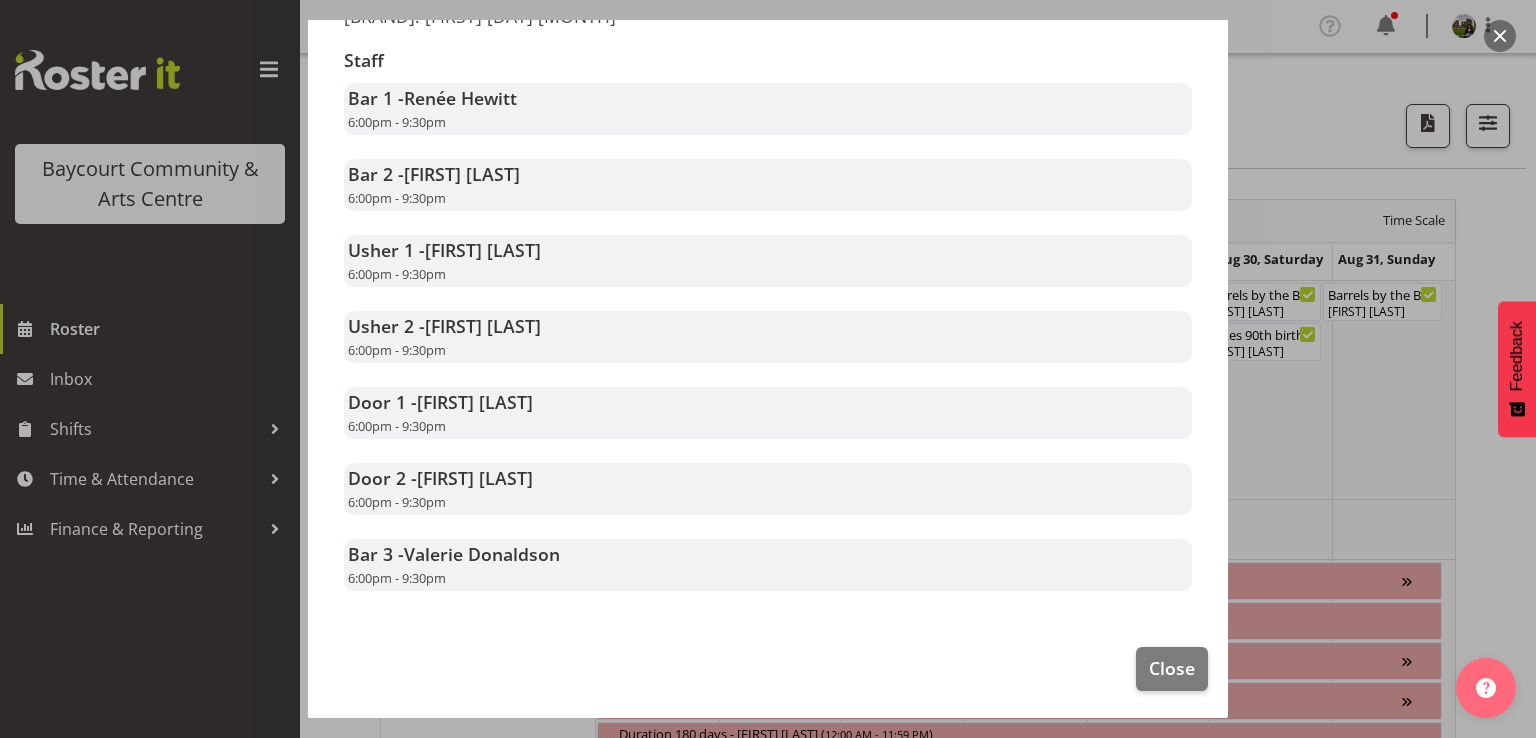 scroll, scrollTop: 400, scrollLeft: 0, axis: vertical 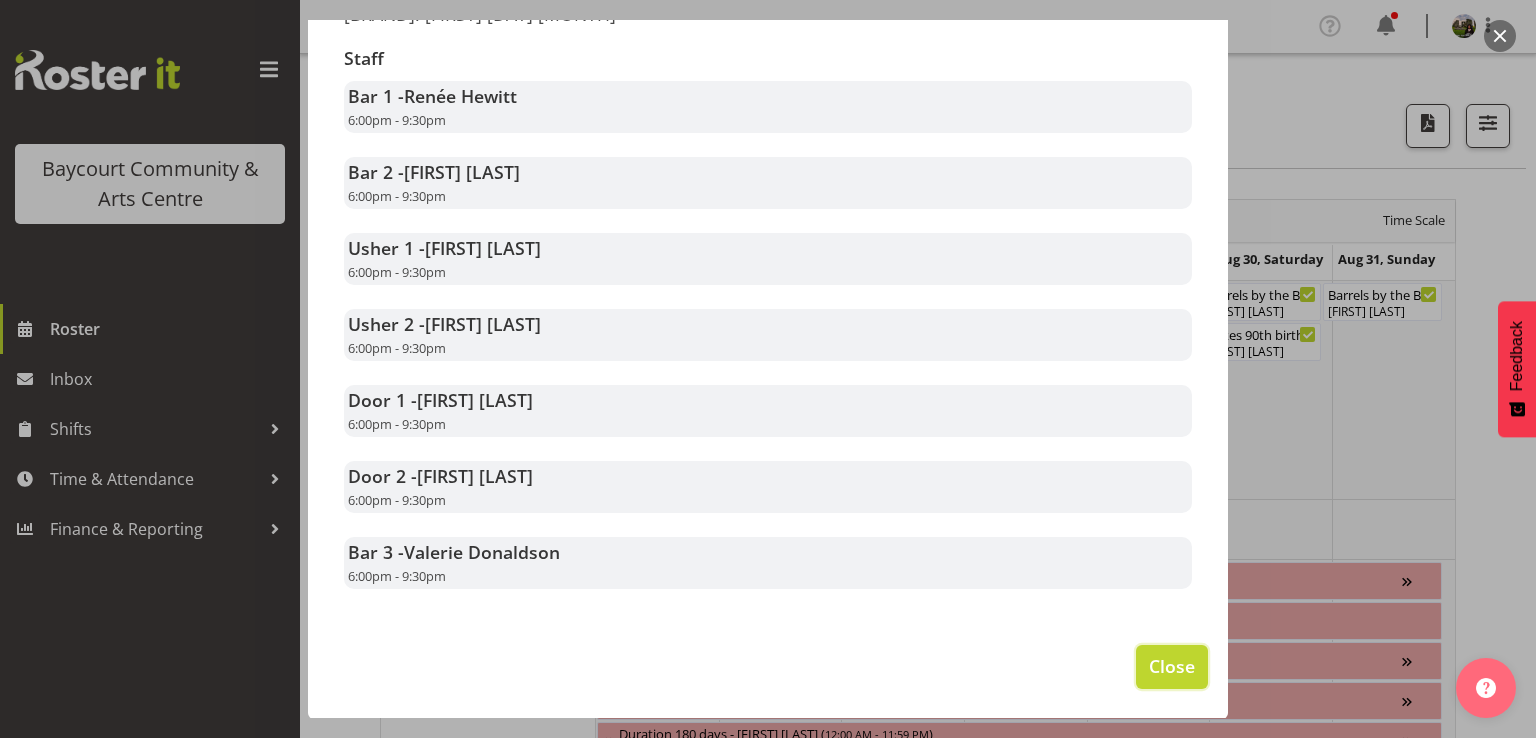 click on "Close" at bounding box center (1172, 666) 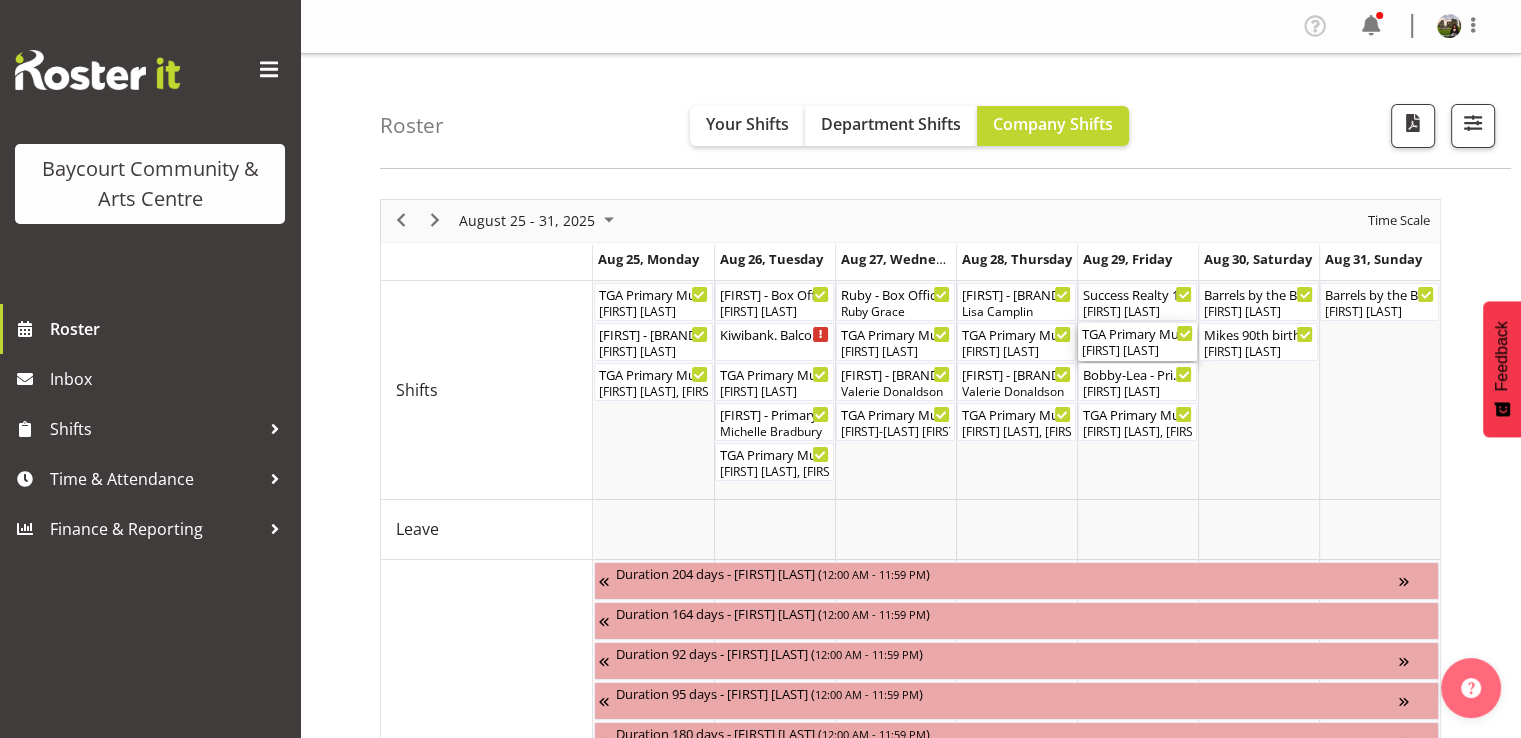 click on "TGA Primary Music Fest. Songs from Sunny Days. FOHM Shift
(
05:15 PM -
09:45 PM
)" at bounding box center (1137, 333) 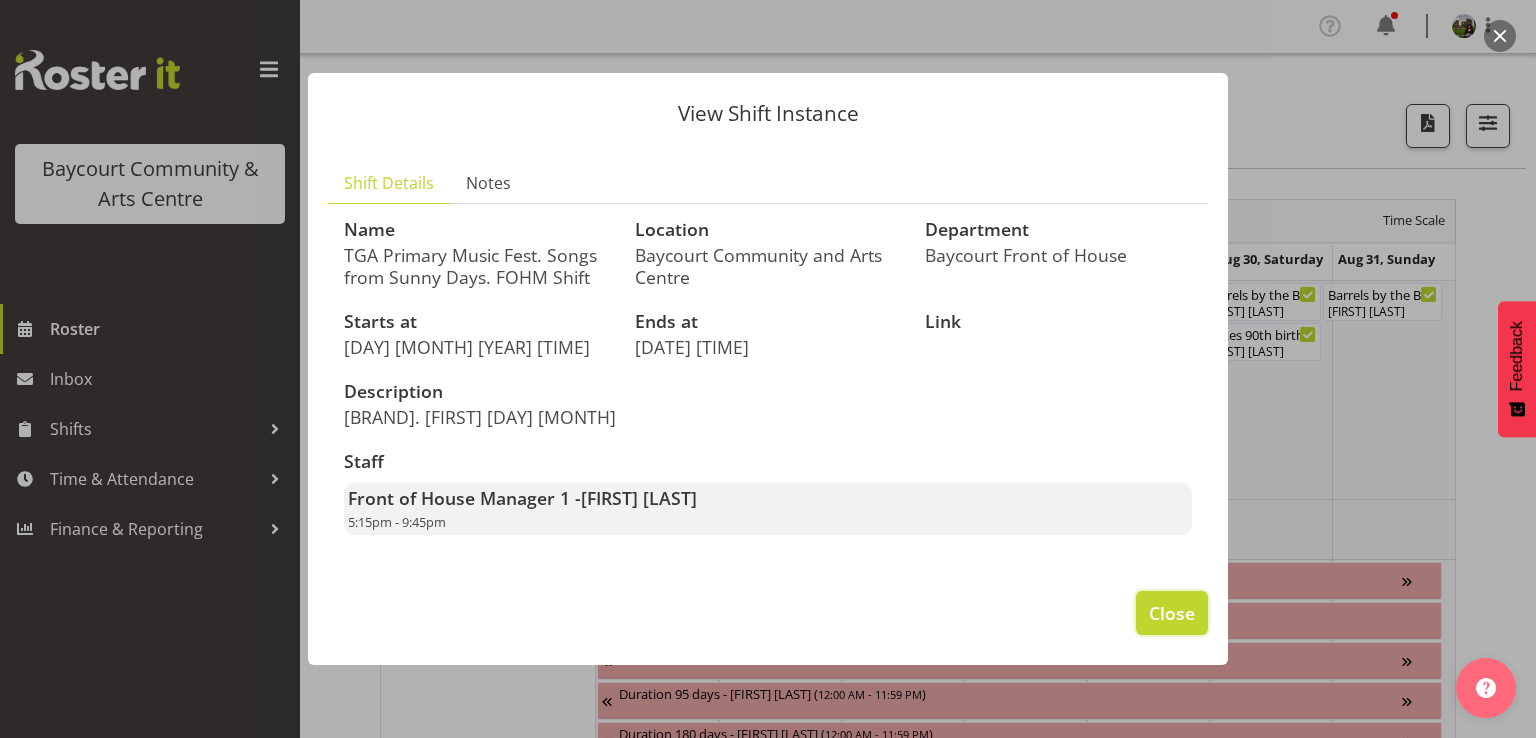 click on "Close" at bounding box center (1172, 613) 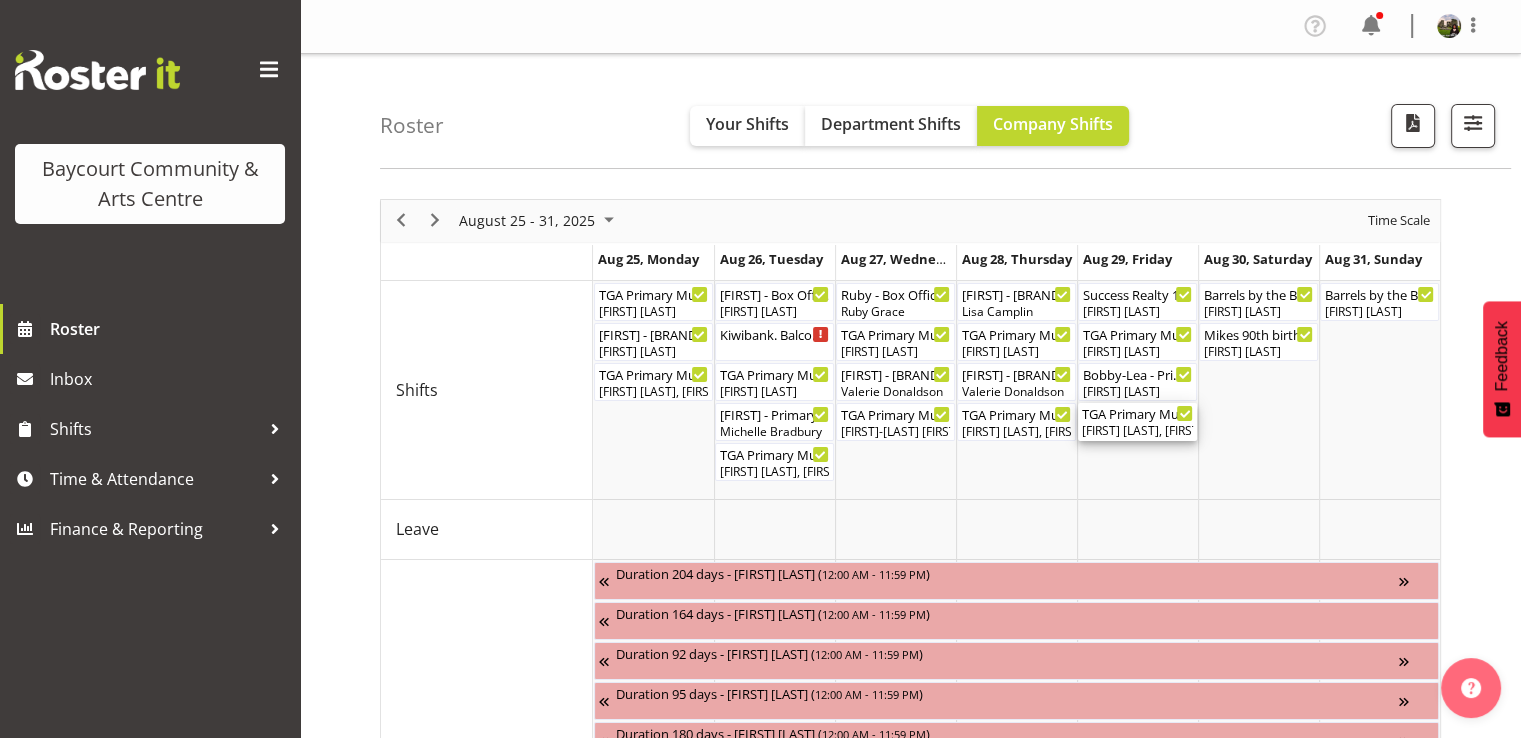 drag, startPoint x: 1113, startPoint y: 422, endPoint x: 1073, endPoint y: 429, distance: 40.60788 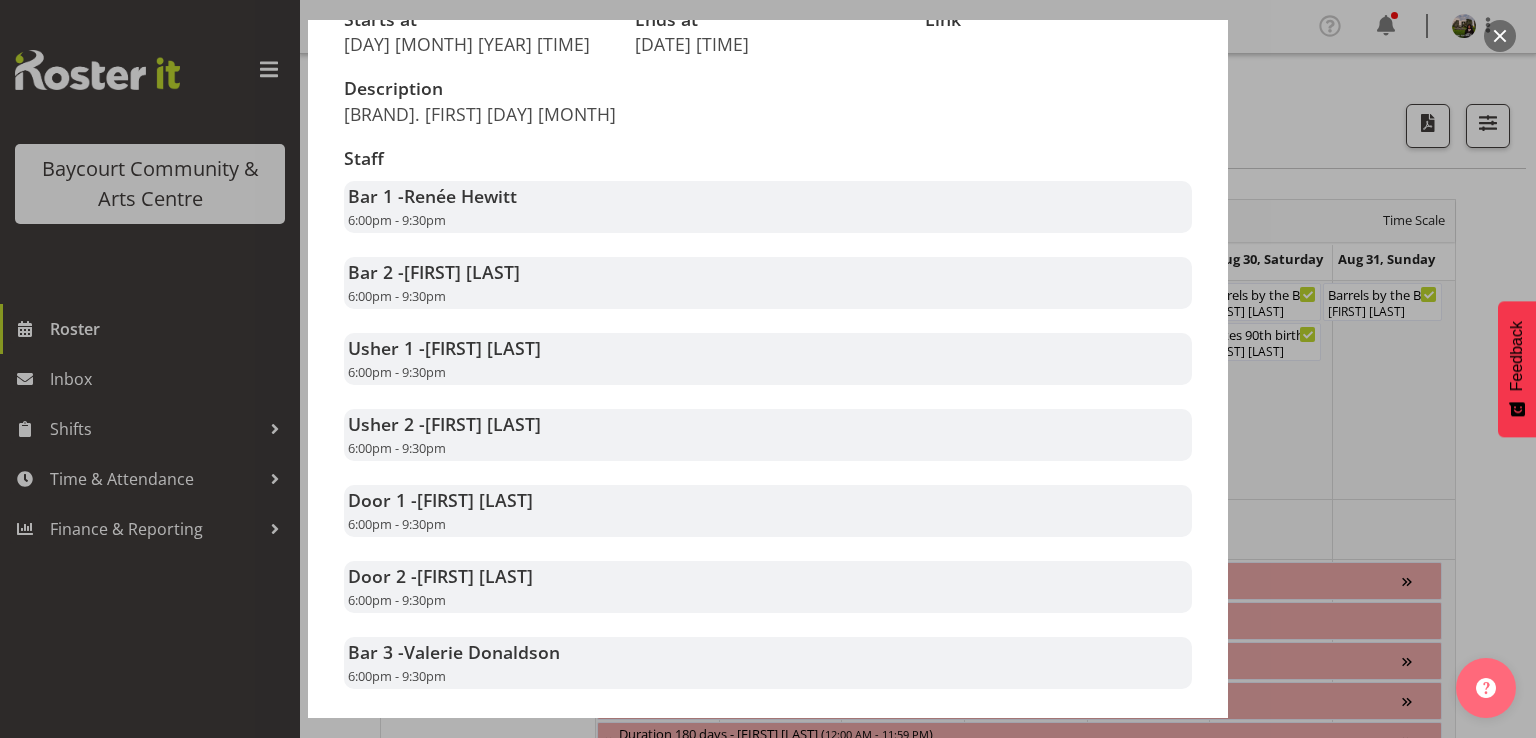 scroll, scrollTop: 400, scrollLeft: 0, axis: vertical 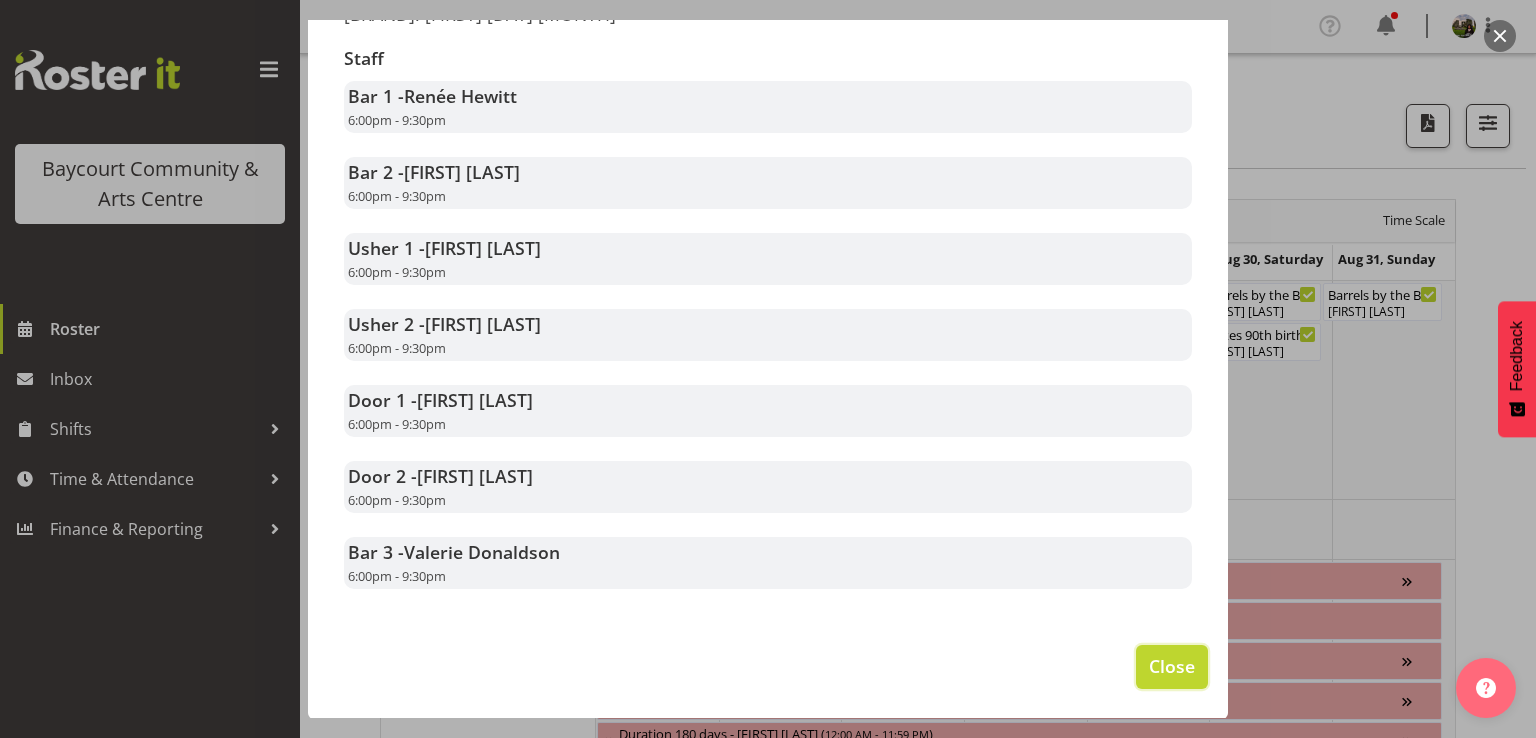 click on "Close" at bounding box center (1172, 666) 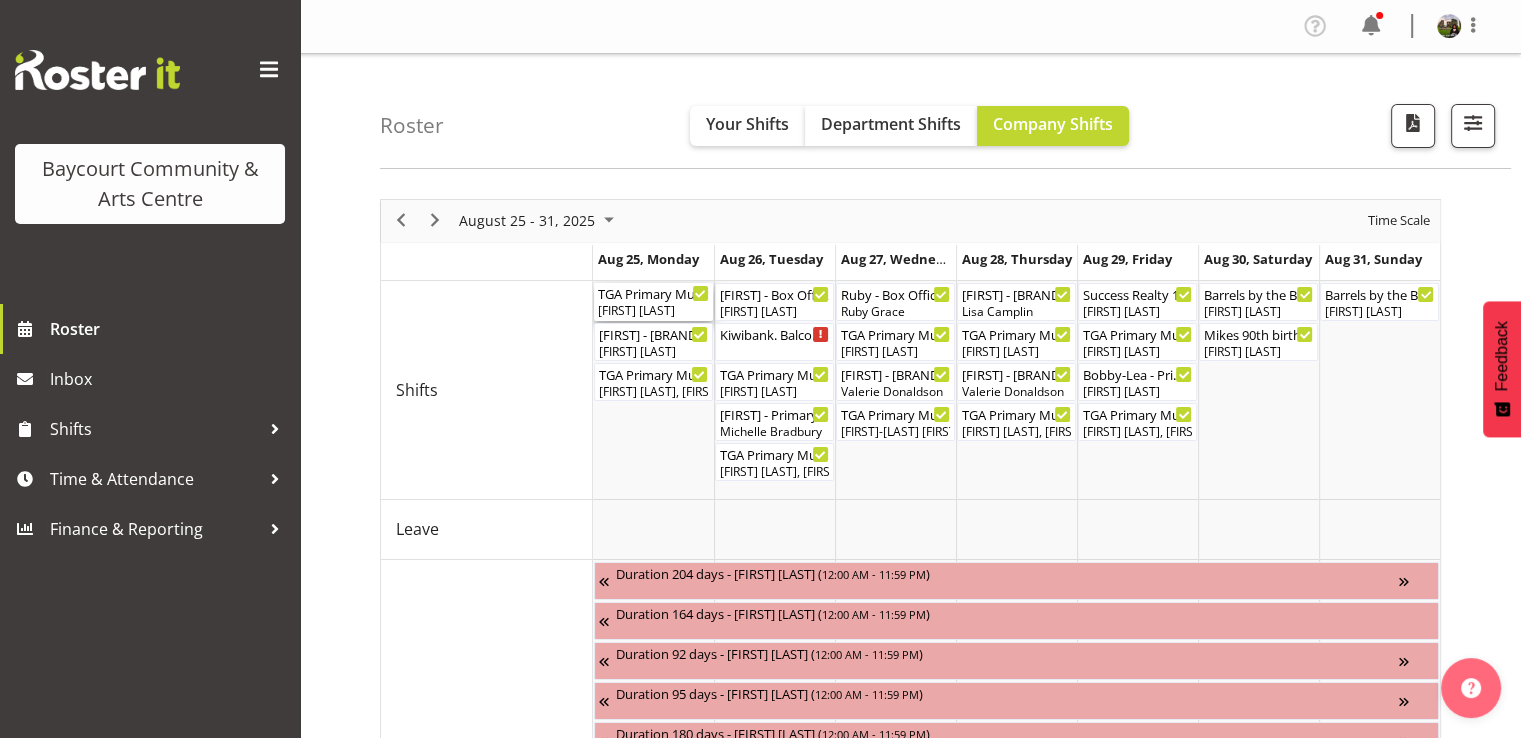 click on "[FIRST] [LAST]" at bounding box center (653, 311) 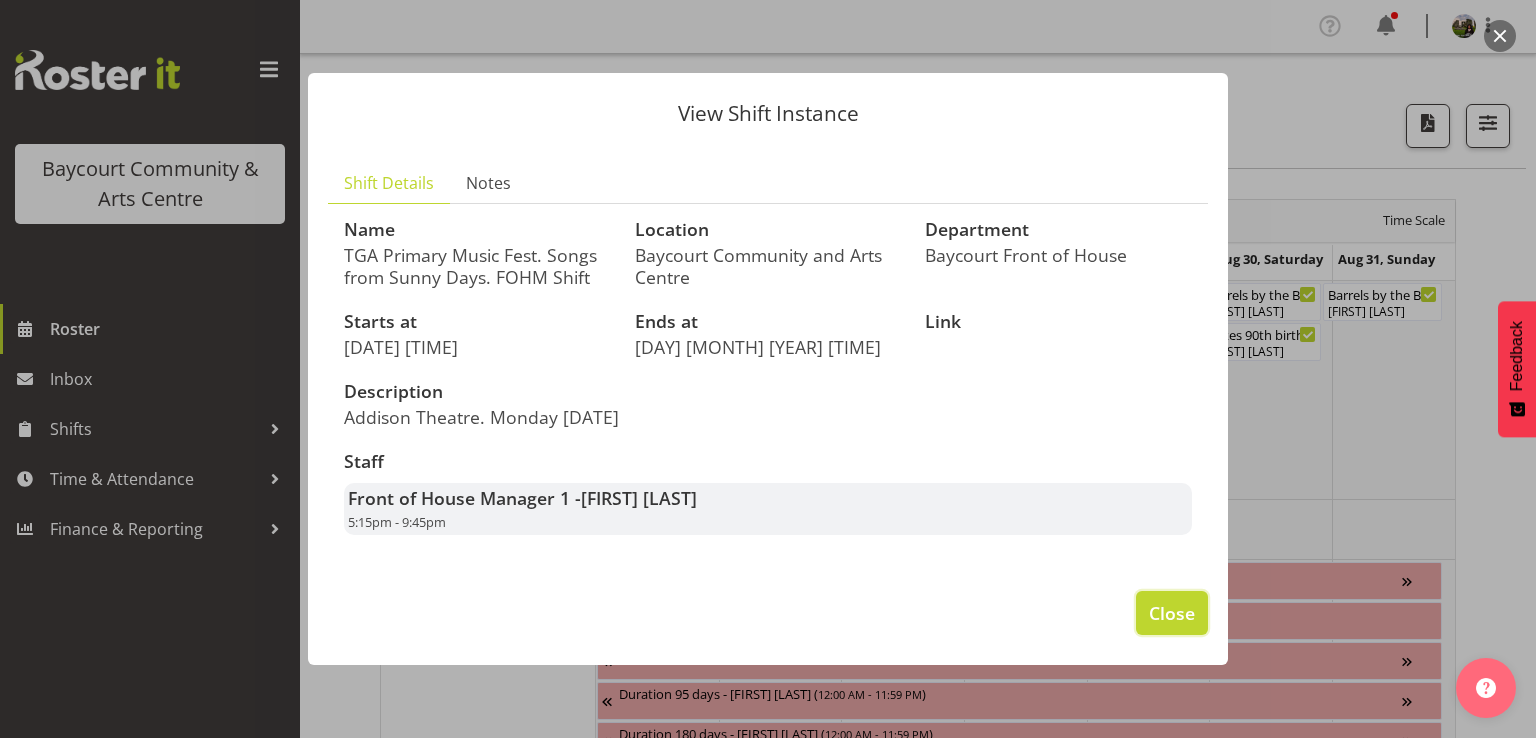 click on "Close" at bounding box center (1172, 613) 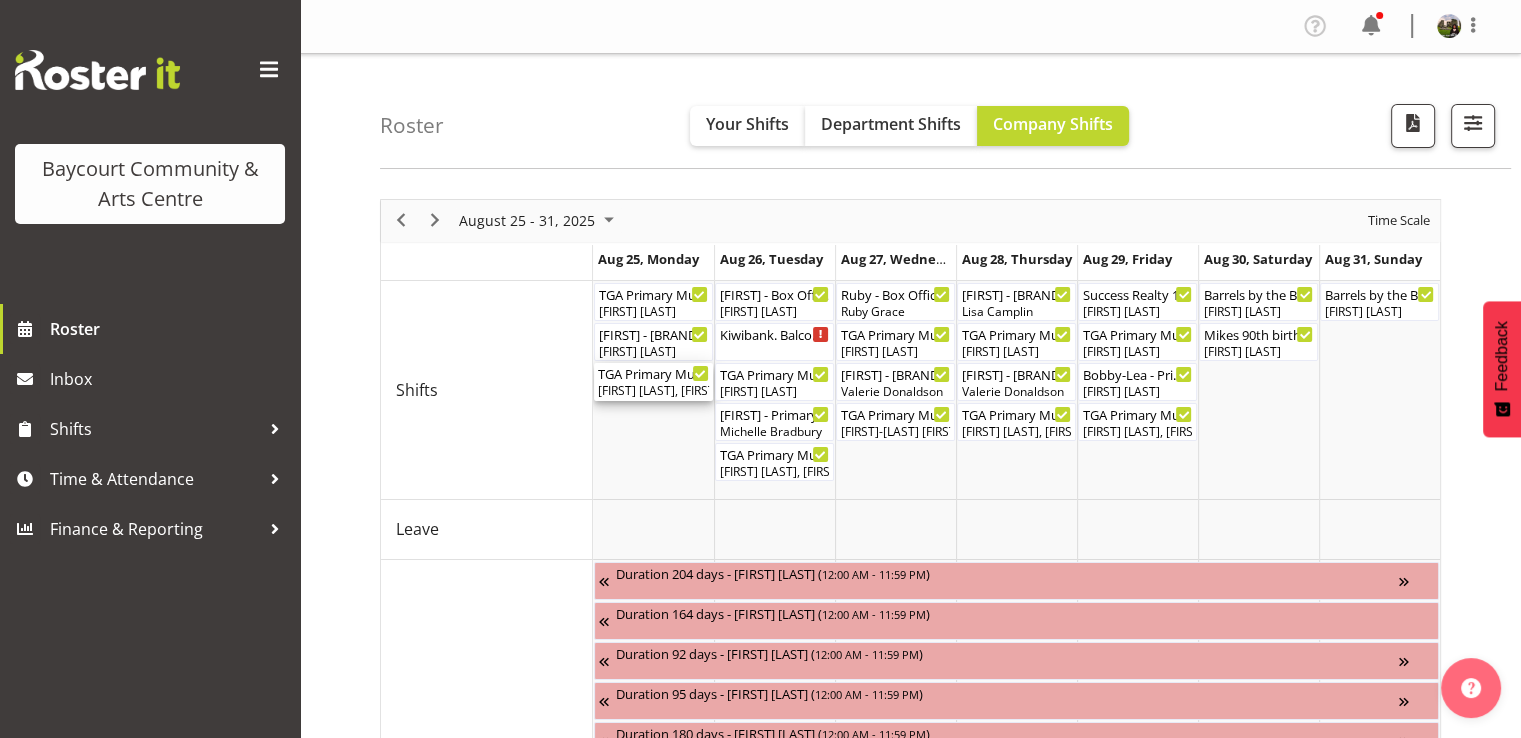 click on "[FIRST] [LAST], [FIRST] [LAST], [FIRST] [LAST], [FIRST] [LAST], [FIRST] [LAST], [FIRST] [LAST], [FIRST] [LAST]" at bounding box center (653, 391) 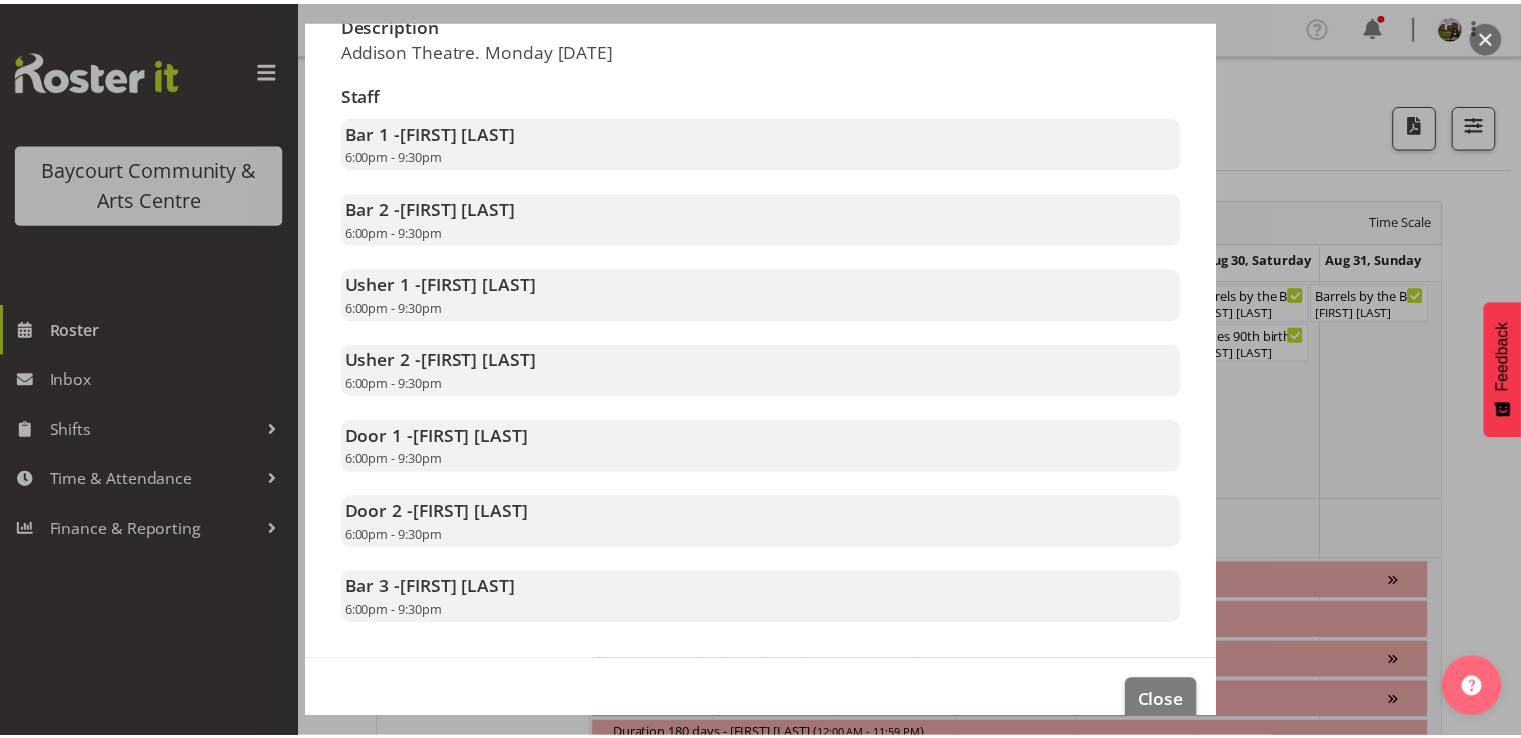 scroll, scrollTop: 400, scrollLeft: 0, axis: vertical 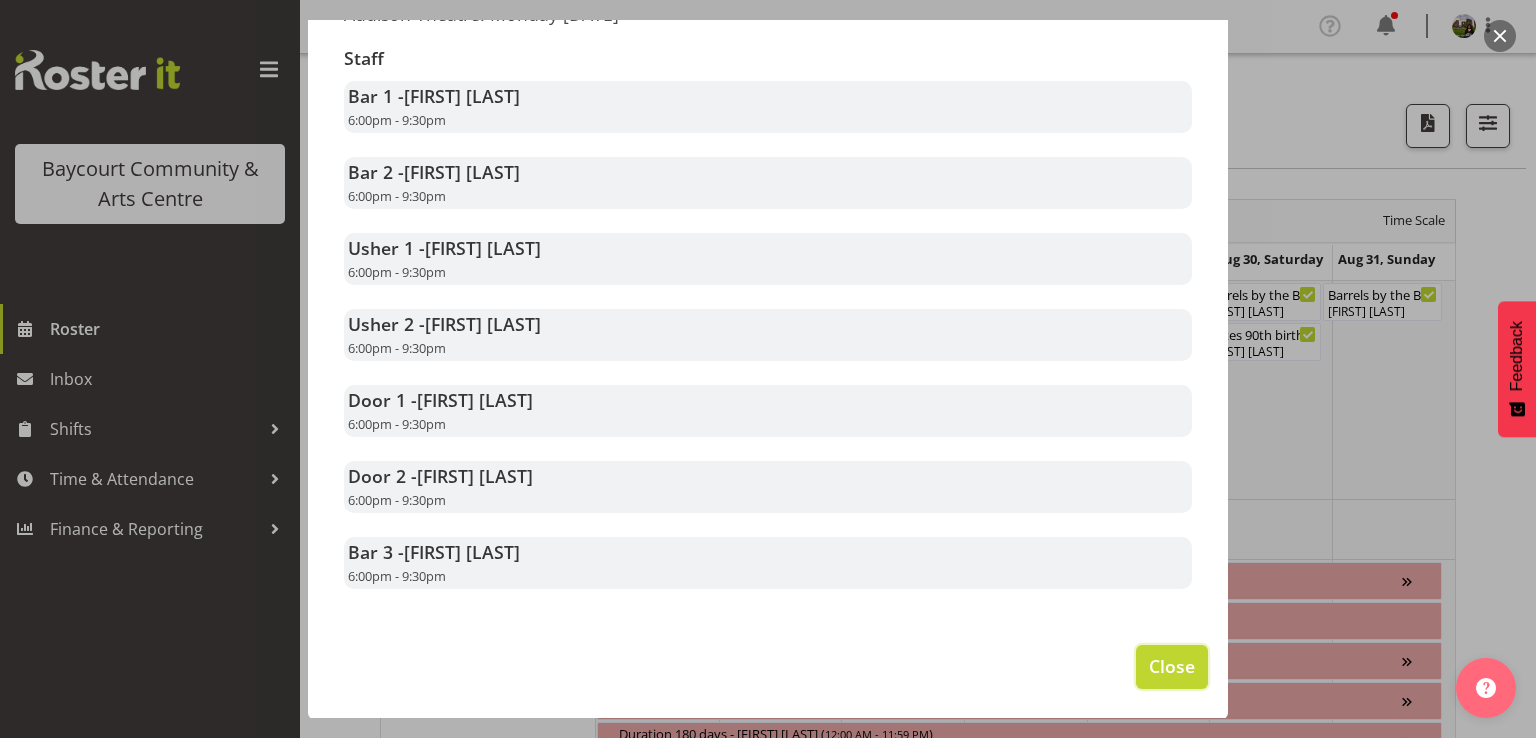 click on "Close" at bounding box center (1172, 666) 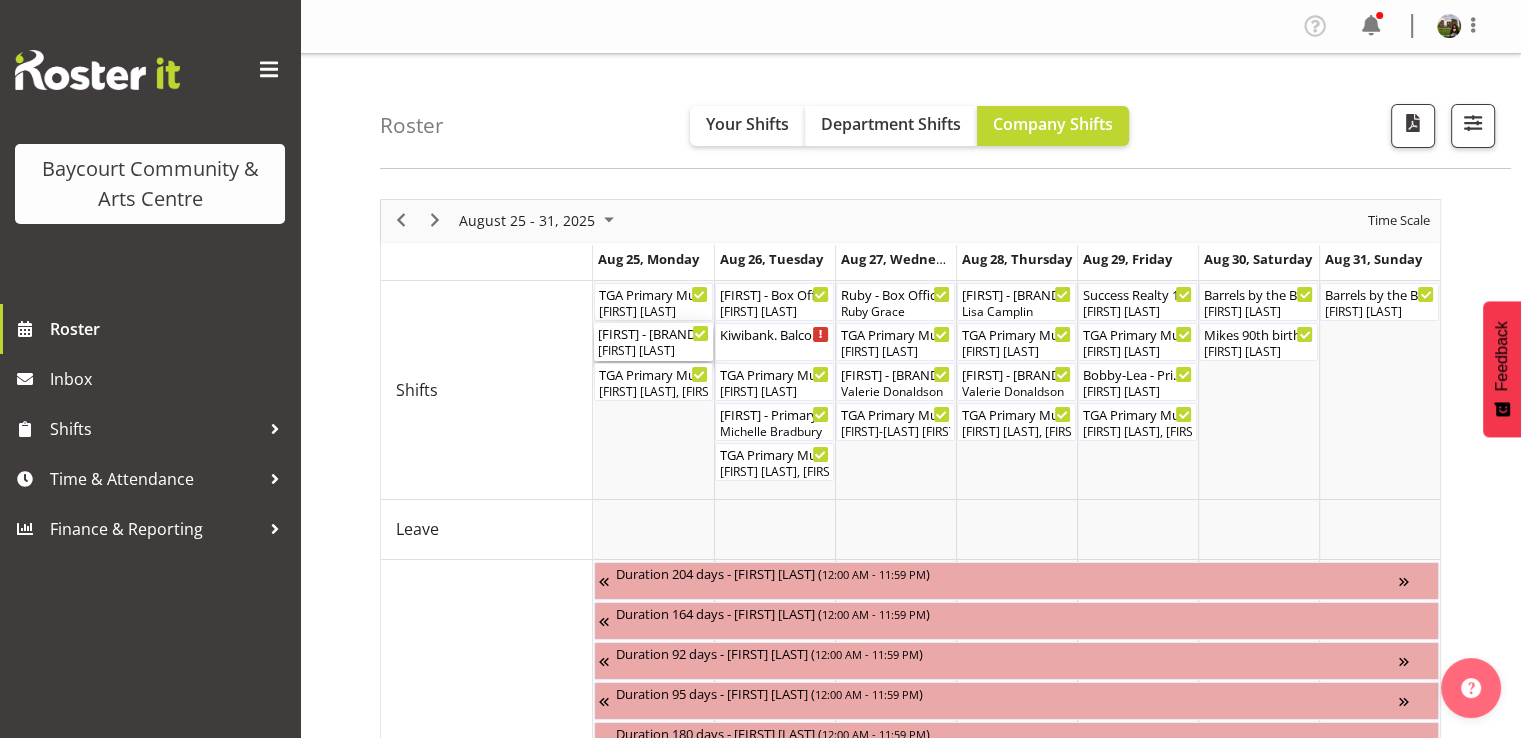 click on "[FIRST] - [BRAND]
(
[TIME] -
[TIME]
)" at bounding box center (653, 333) 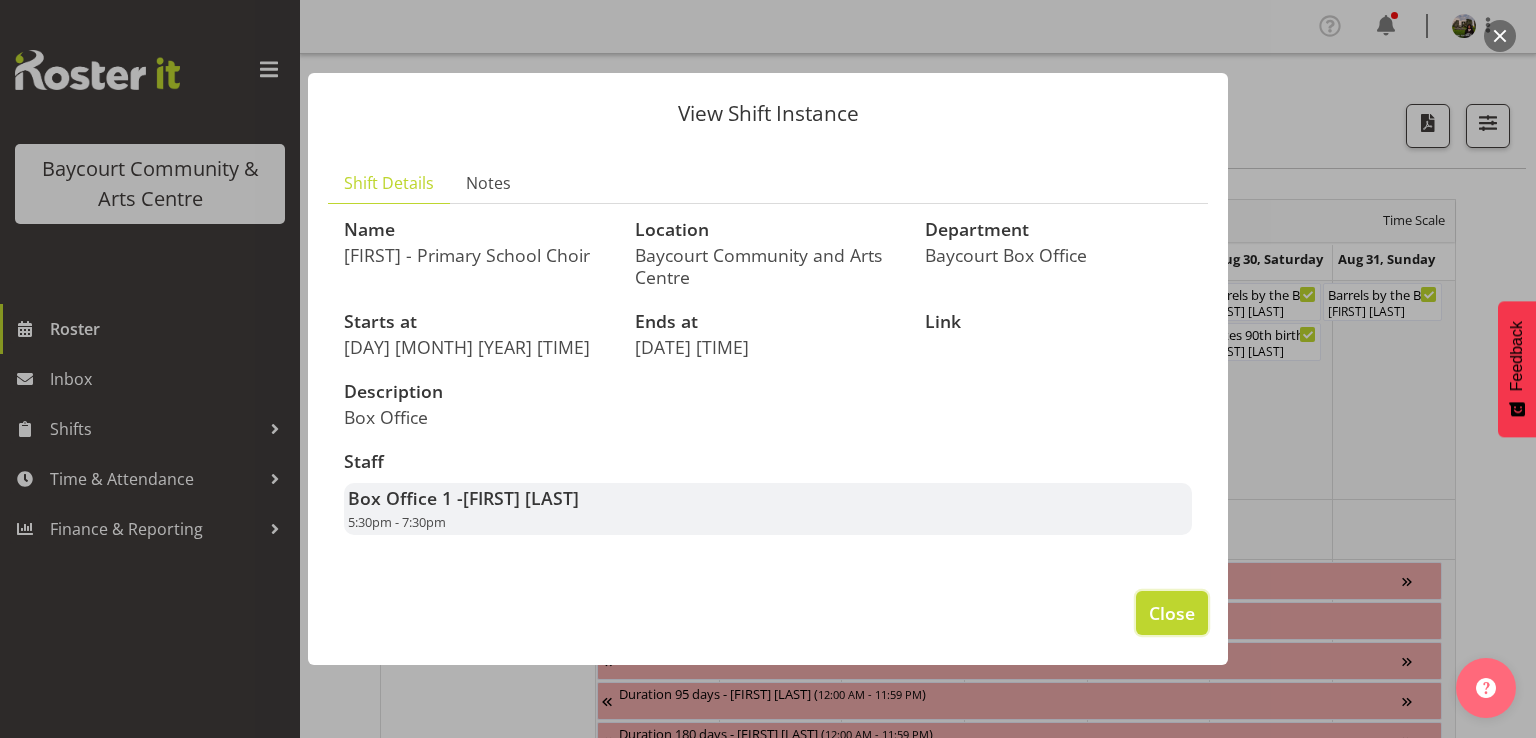 click on "Close" at bounding box center (1172, 613) 